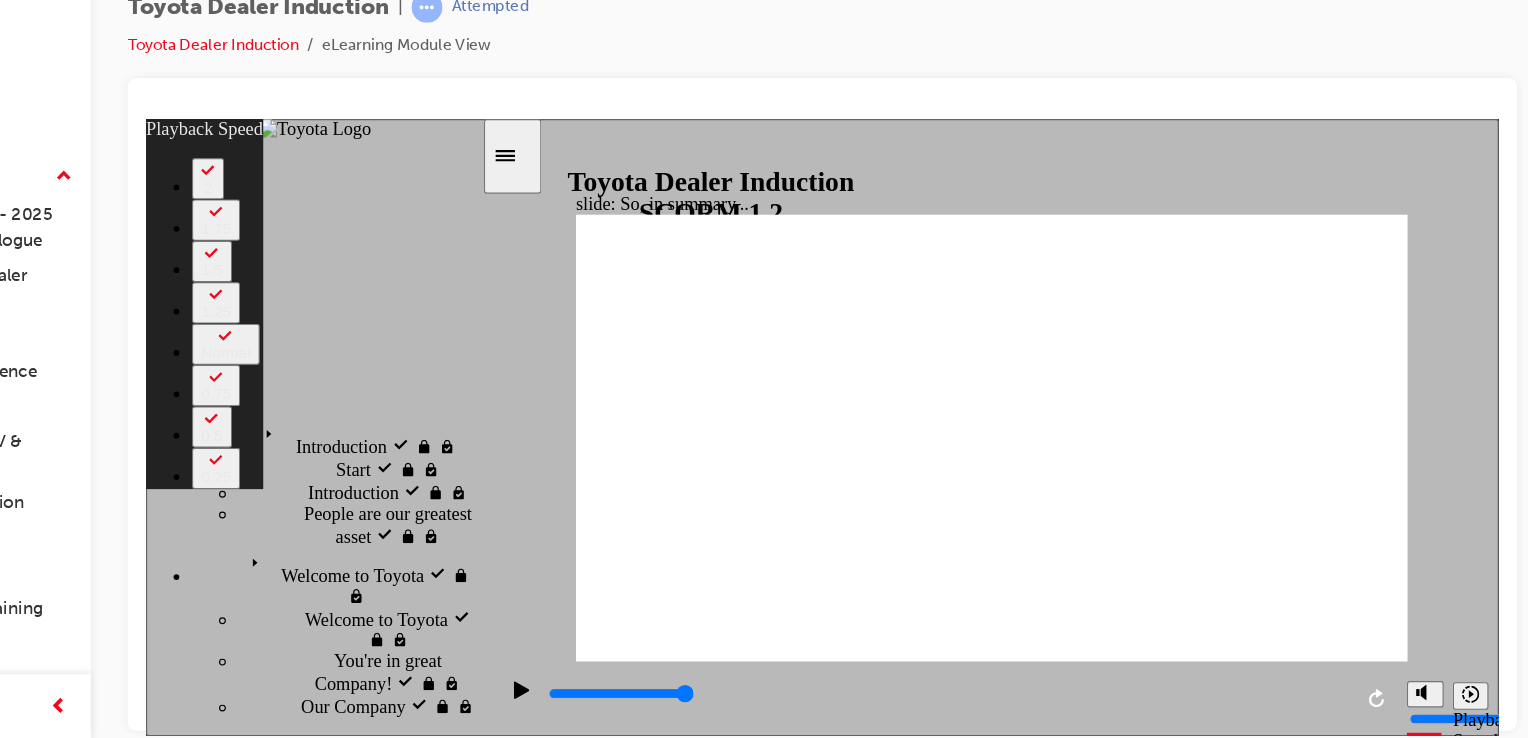 scroll, scrollTop: 0, scrollLeft: 0, axis: both 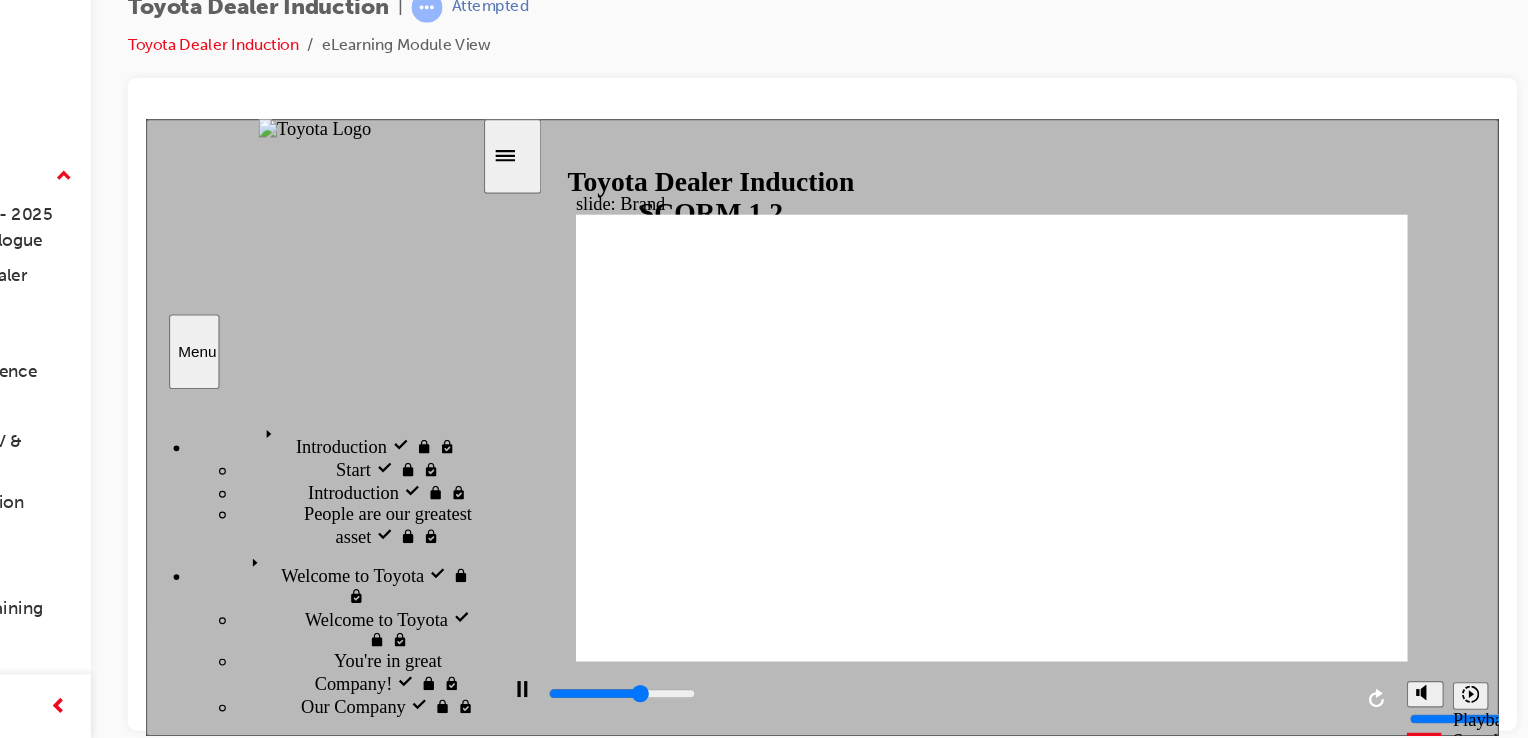 click 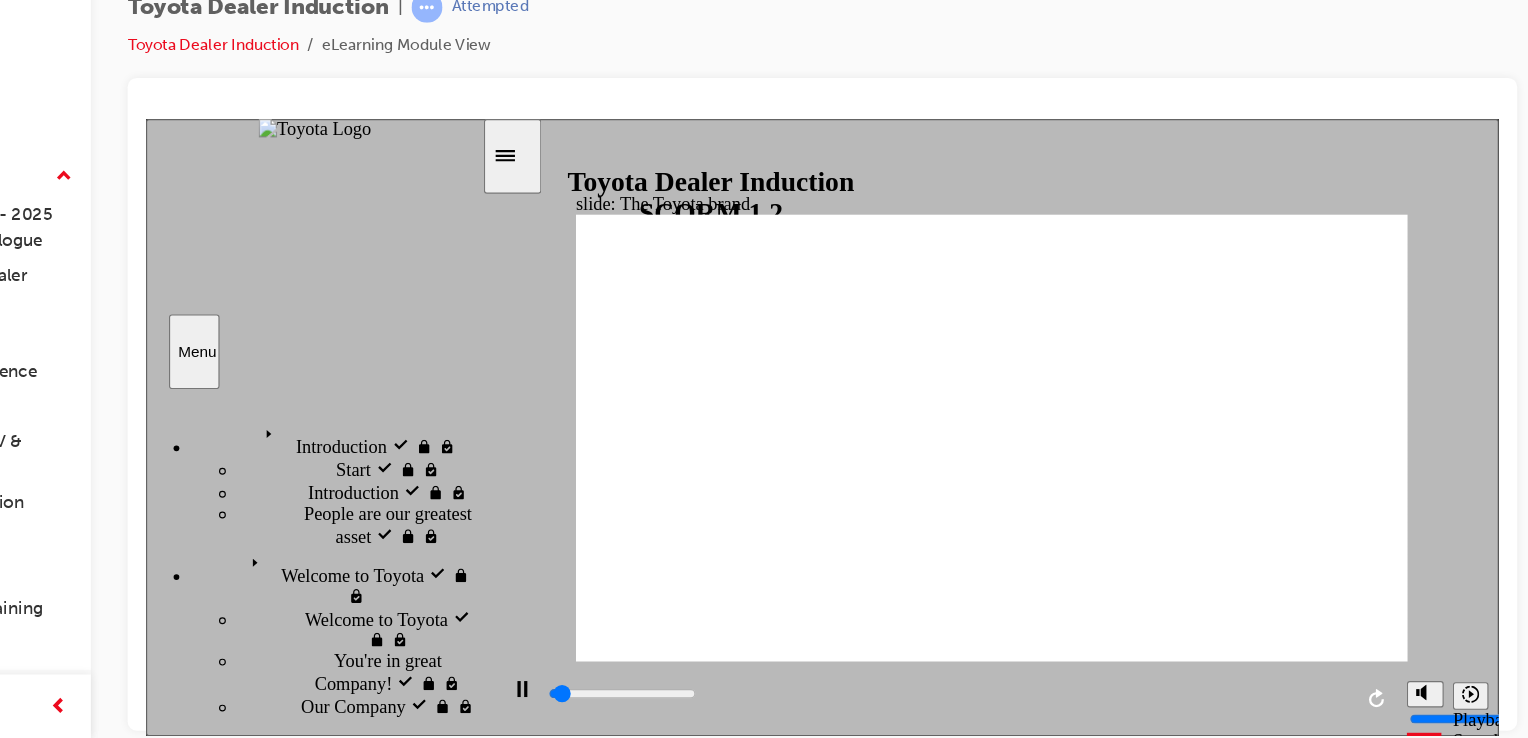 click at bounding box center (881, 1152) 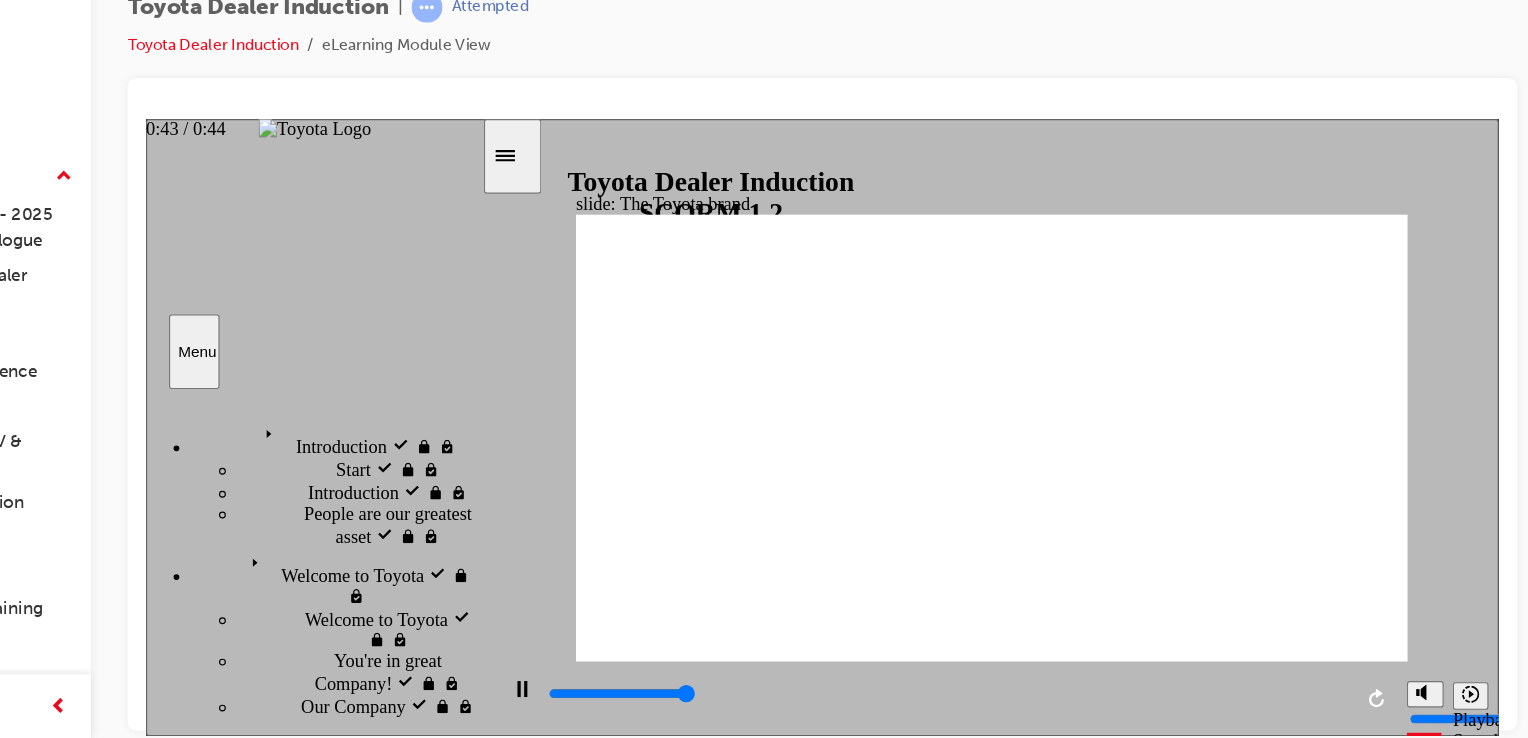click at bounding box center (842, 619) 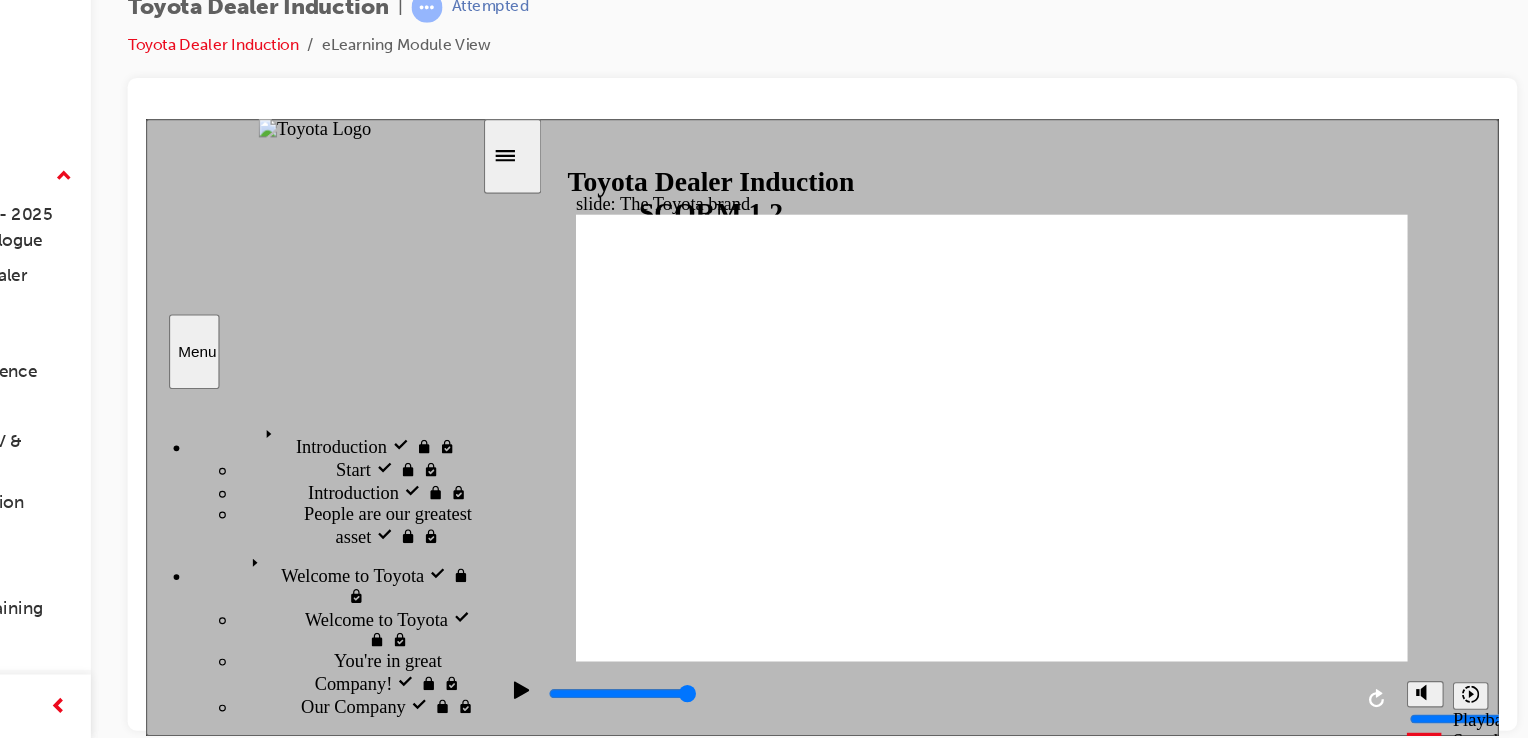 click 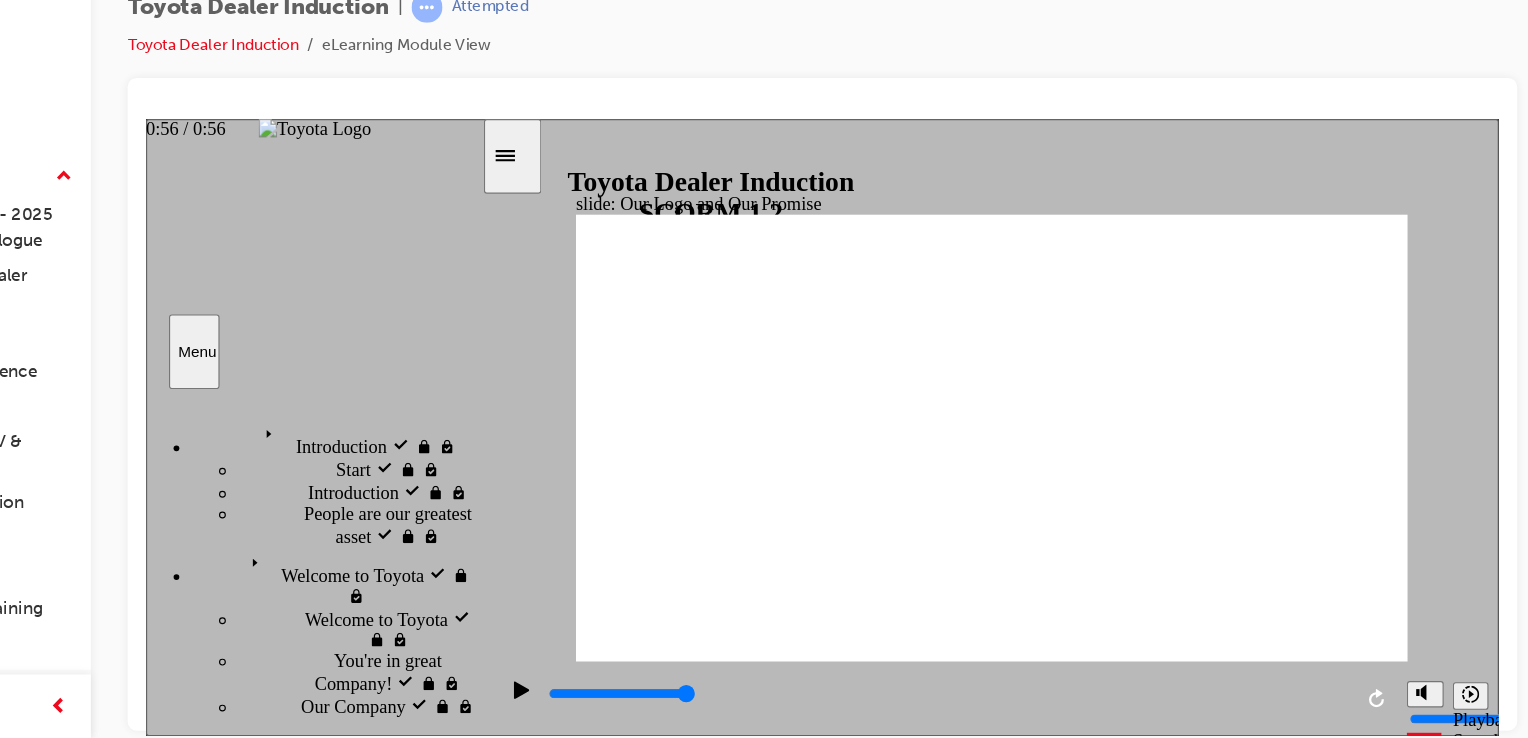 click at bounding box center (842, 619) 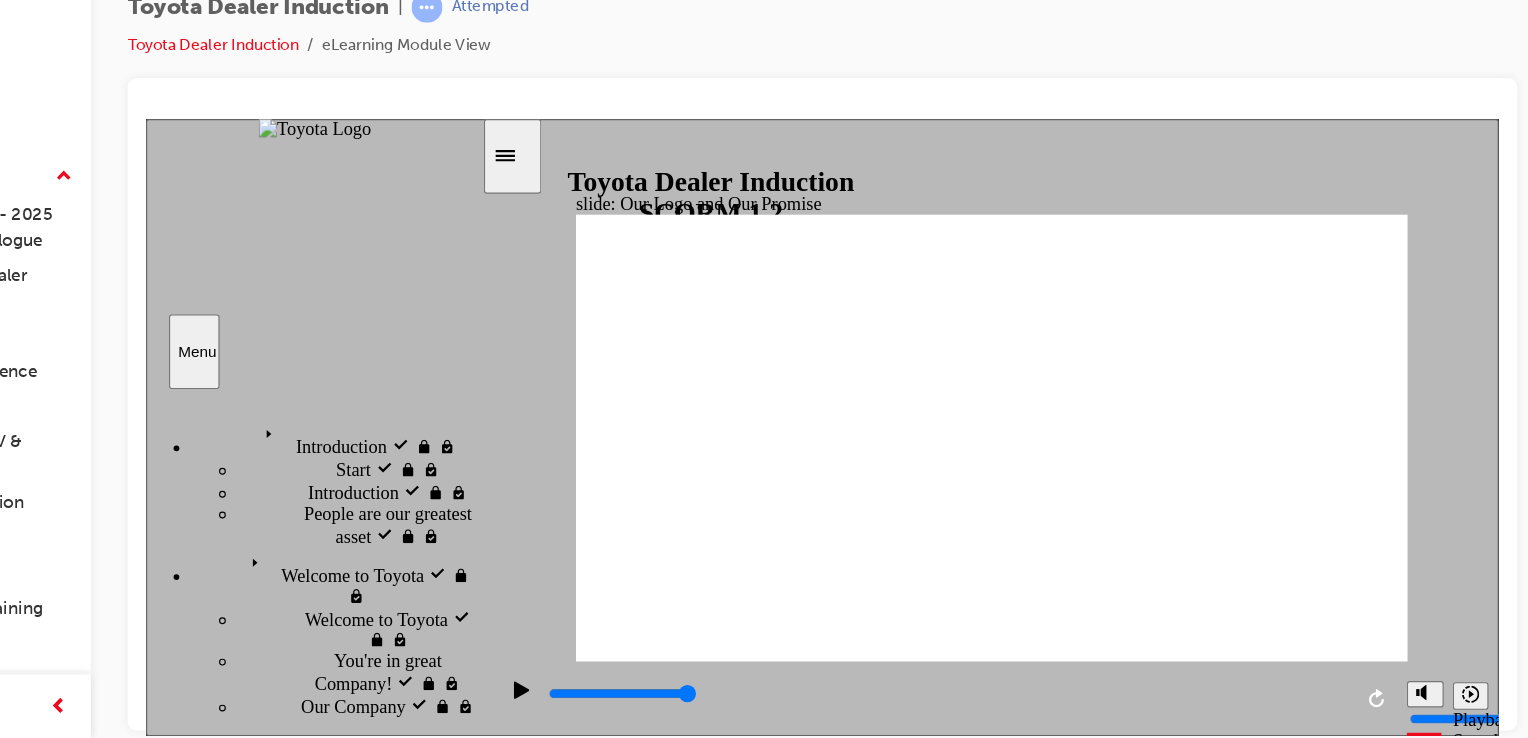 click 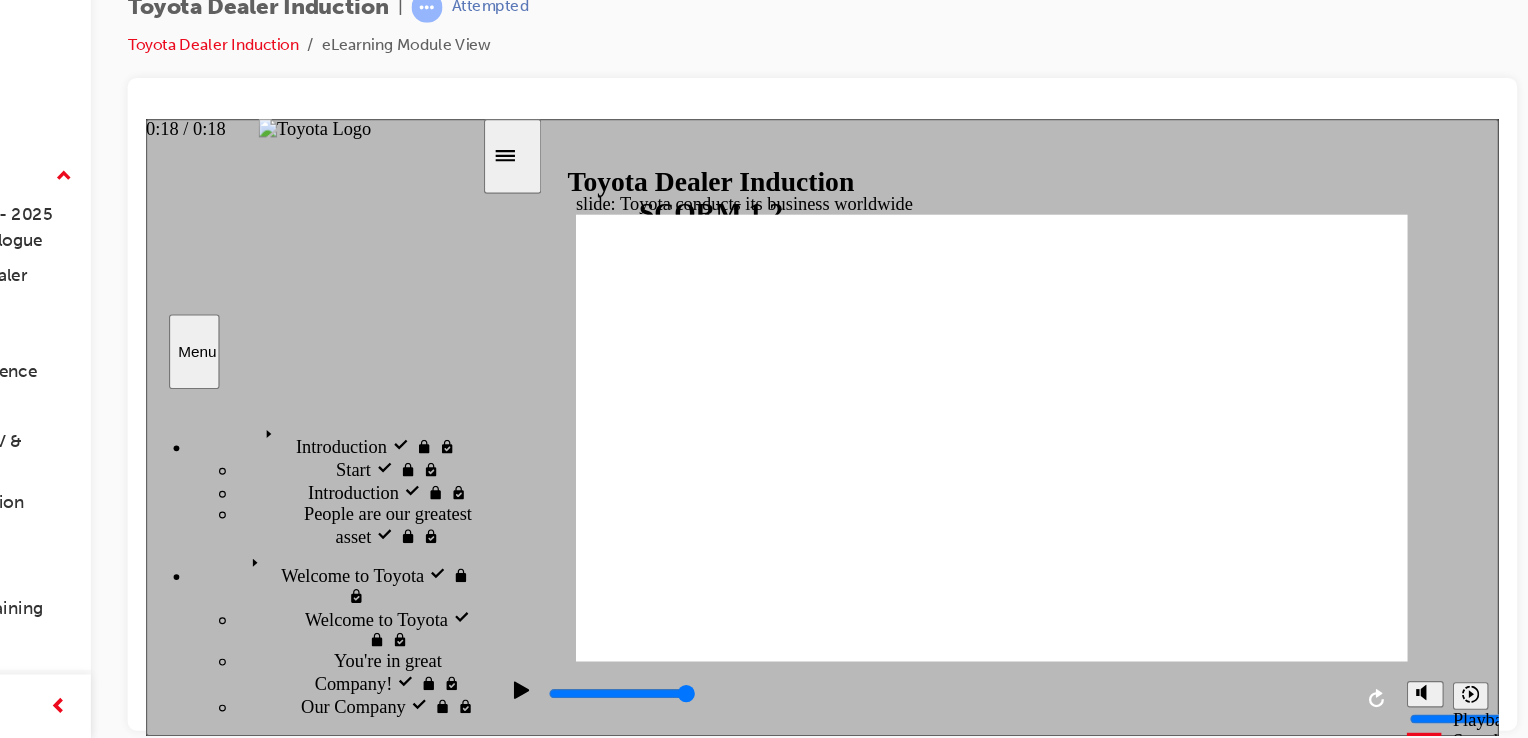 click at bounding box center (842, 619) 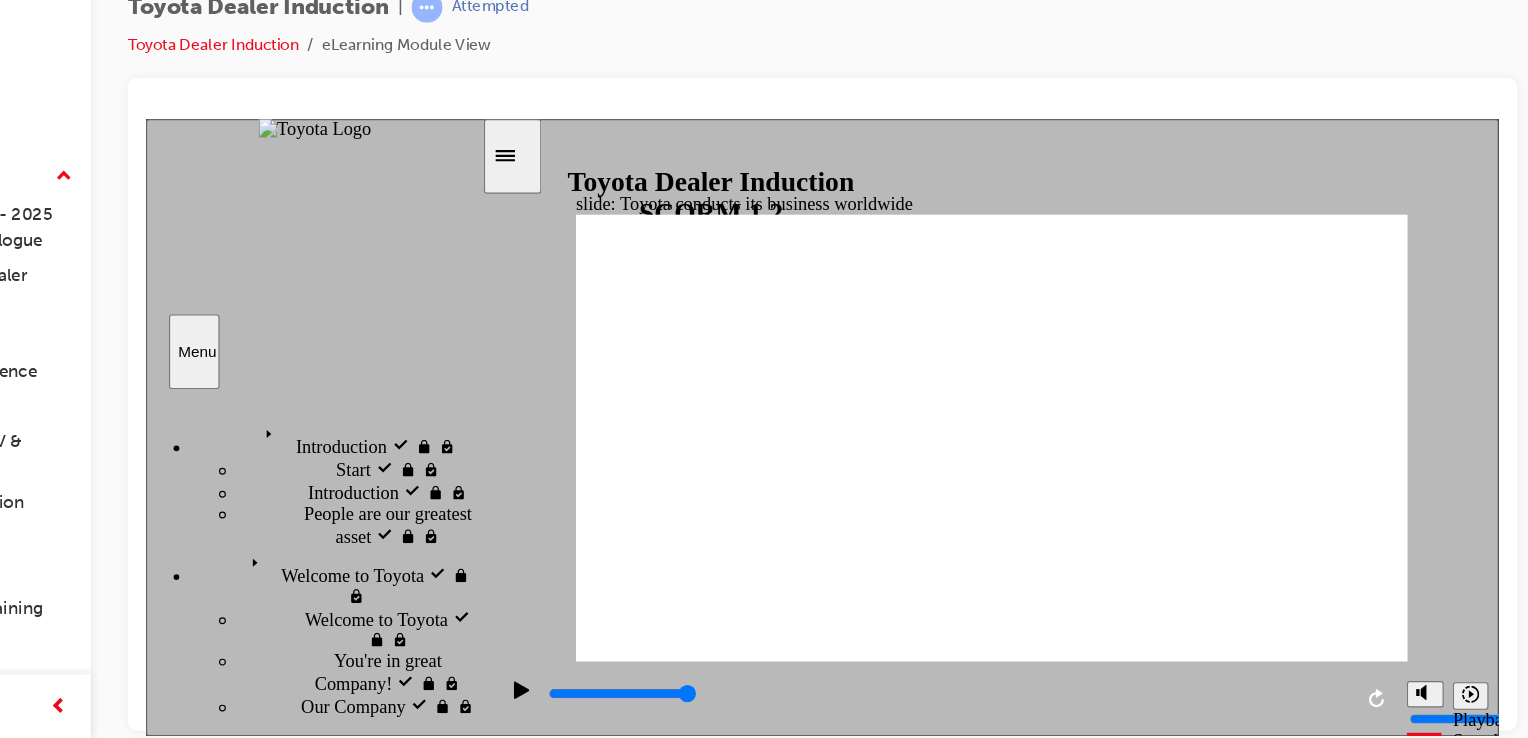 click 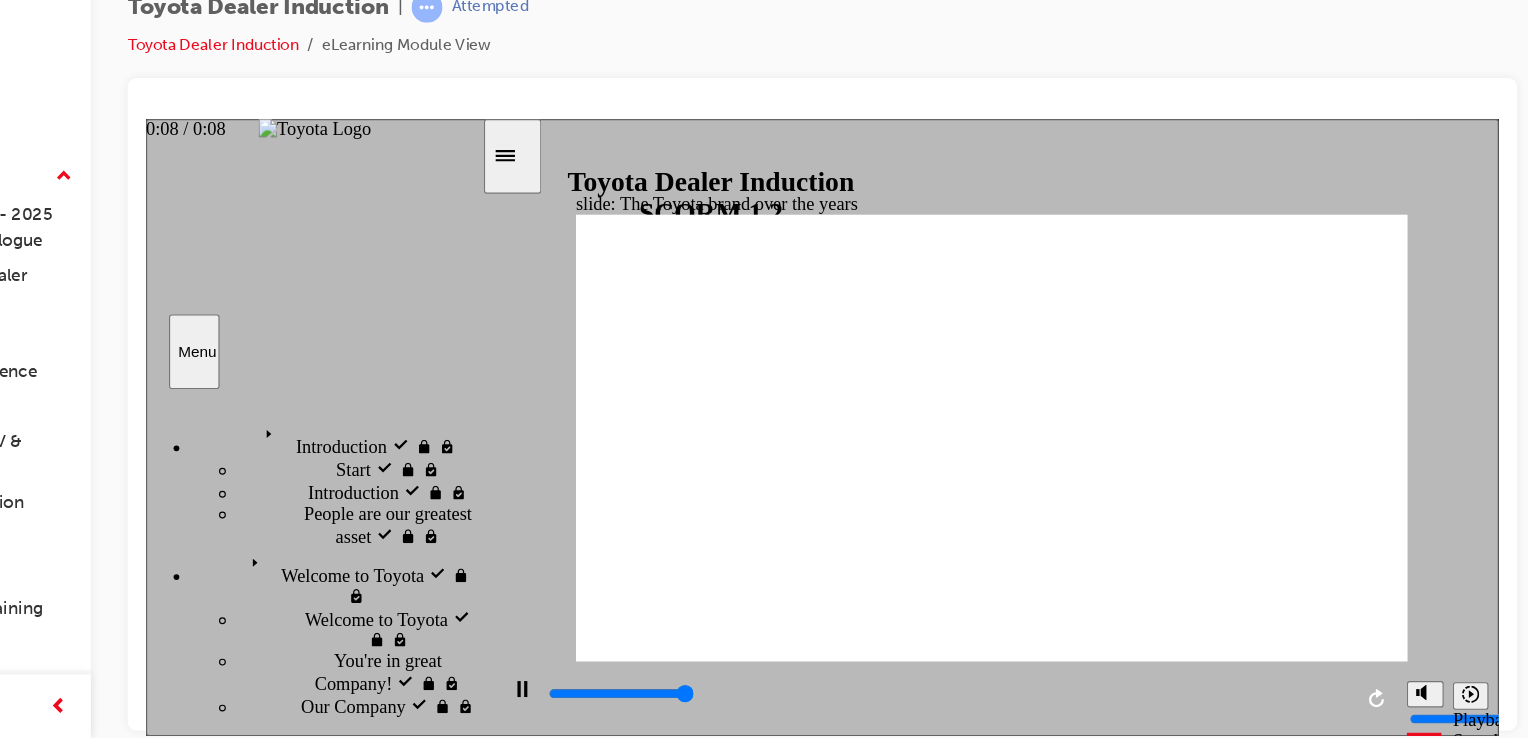 click at bounding box center [842, 619] 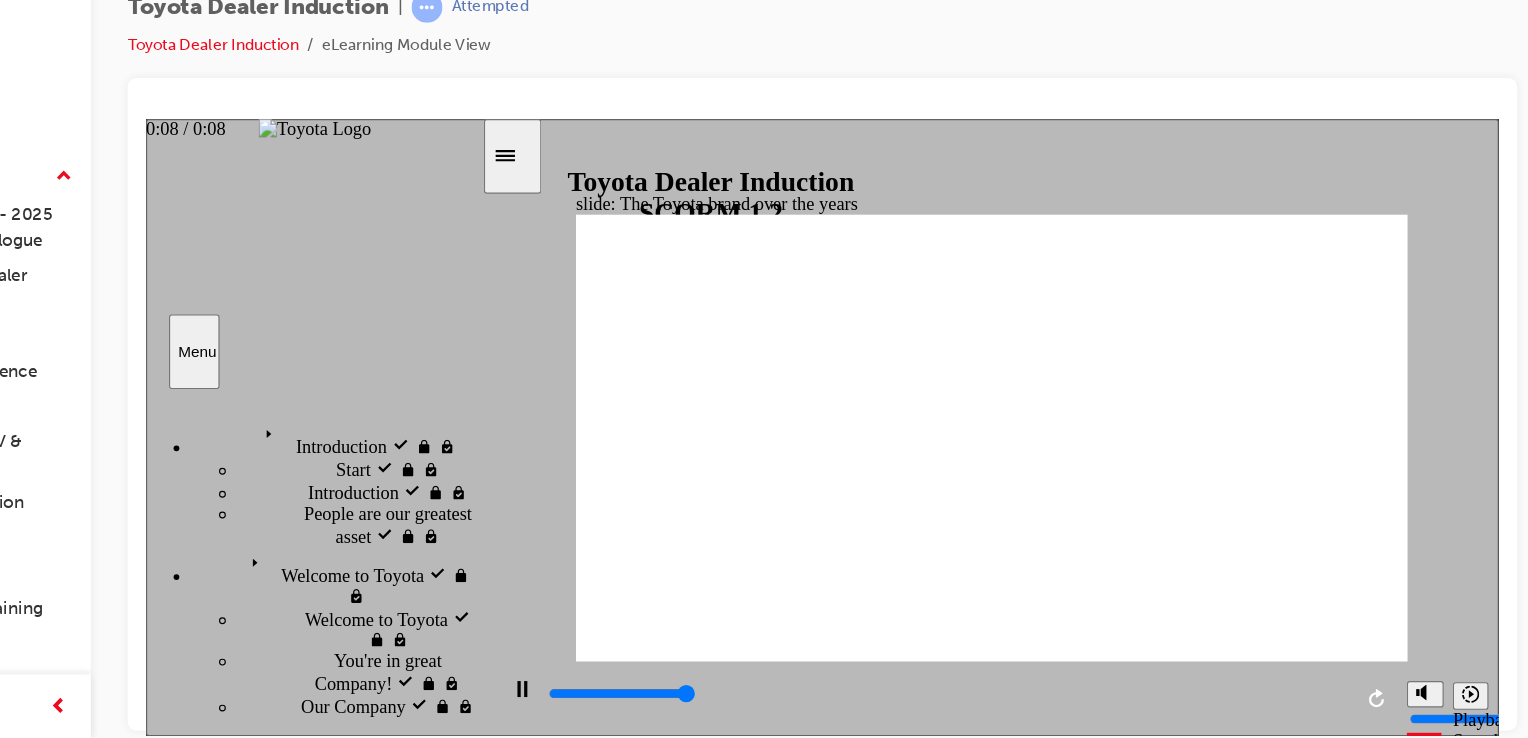 type on "8400" 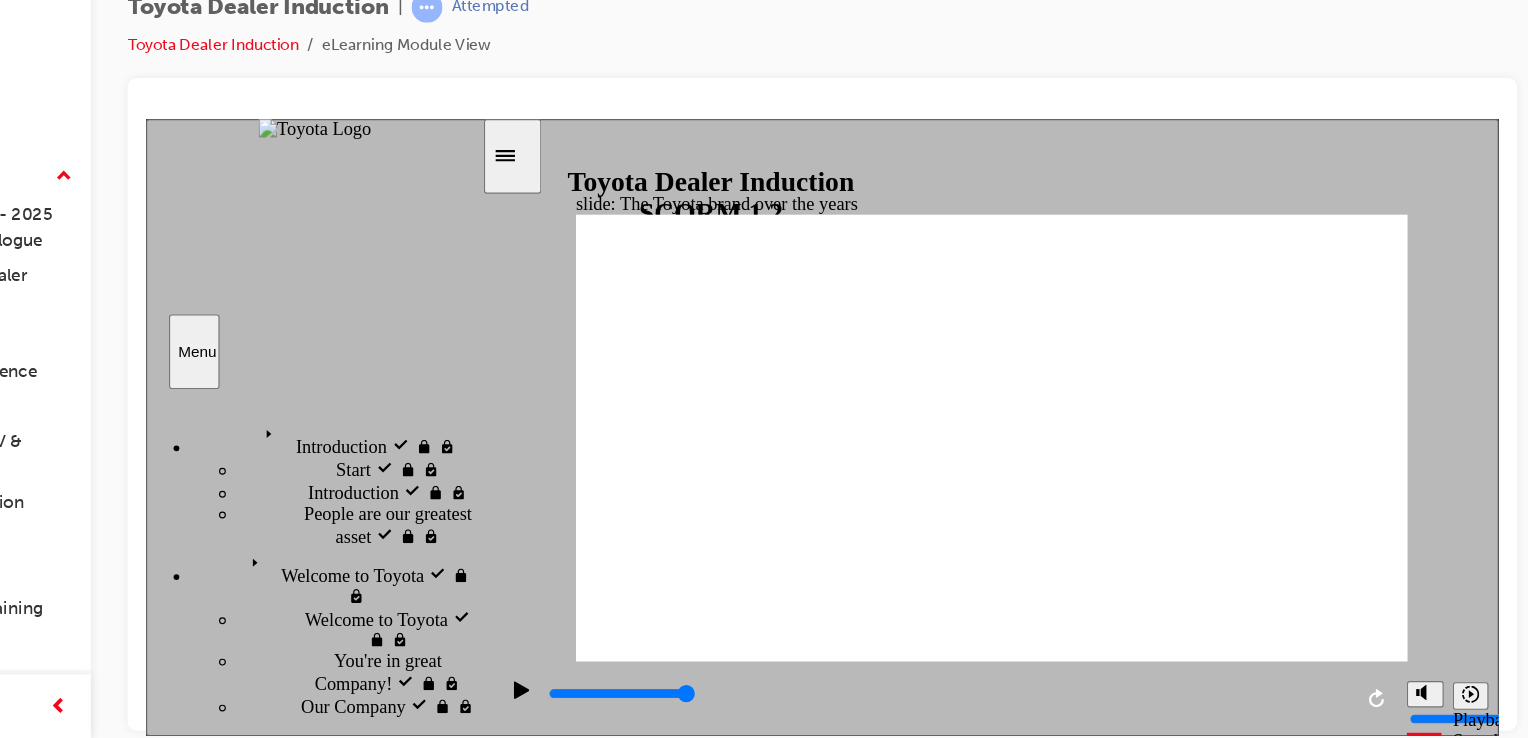 click 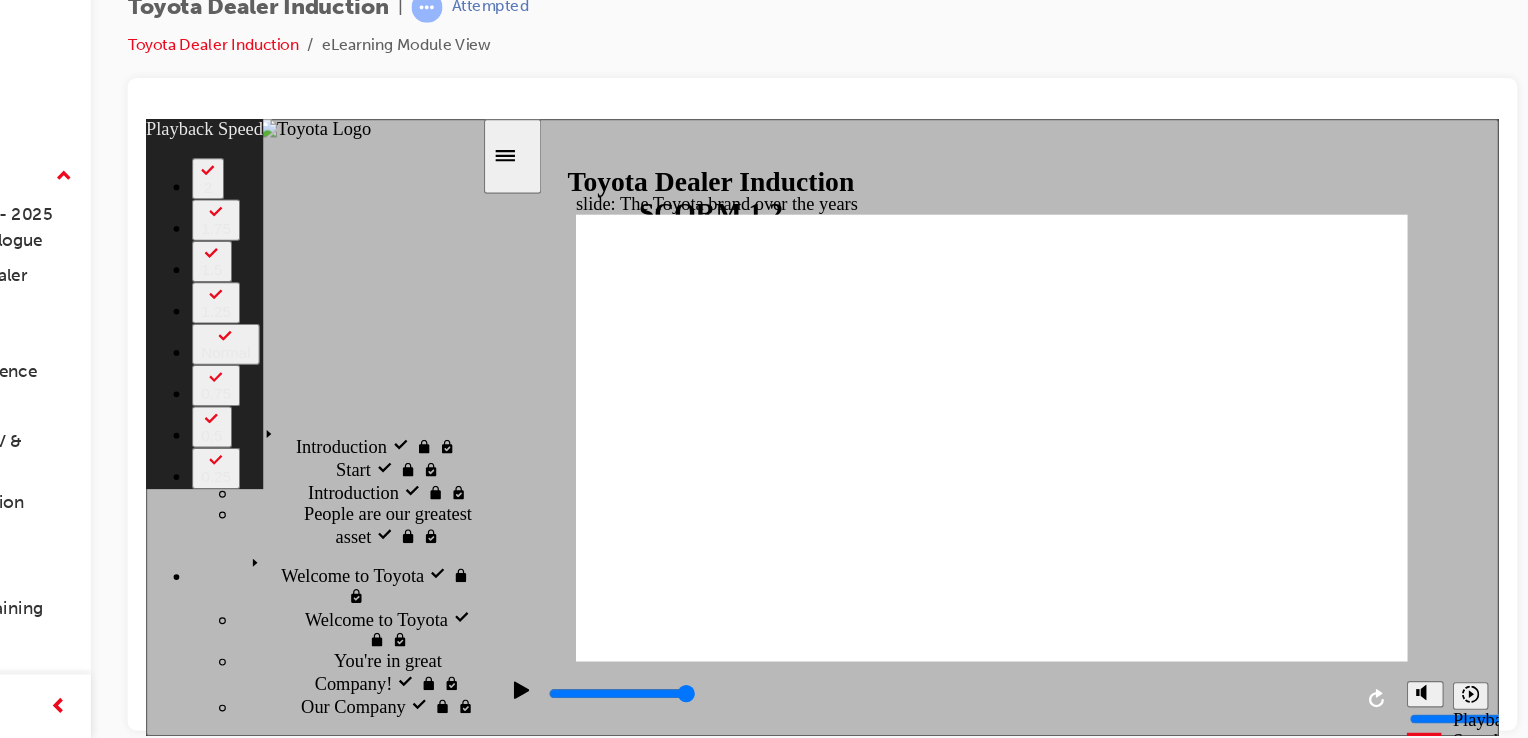 click at bounding box center [885, 3120] 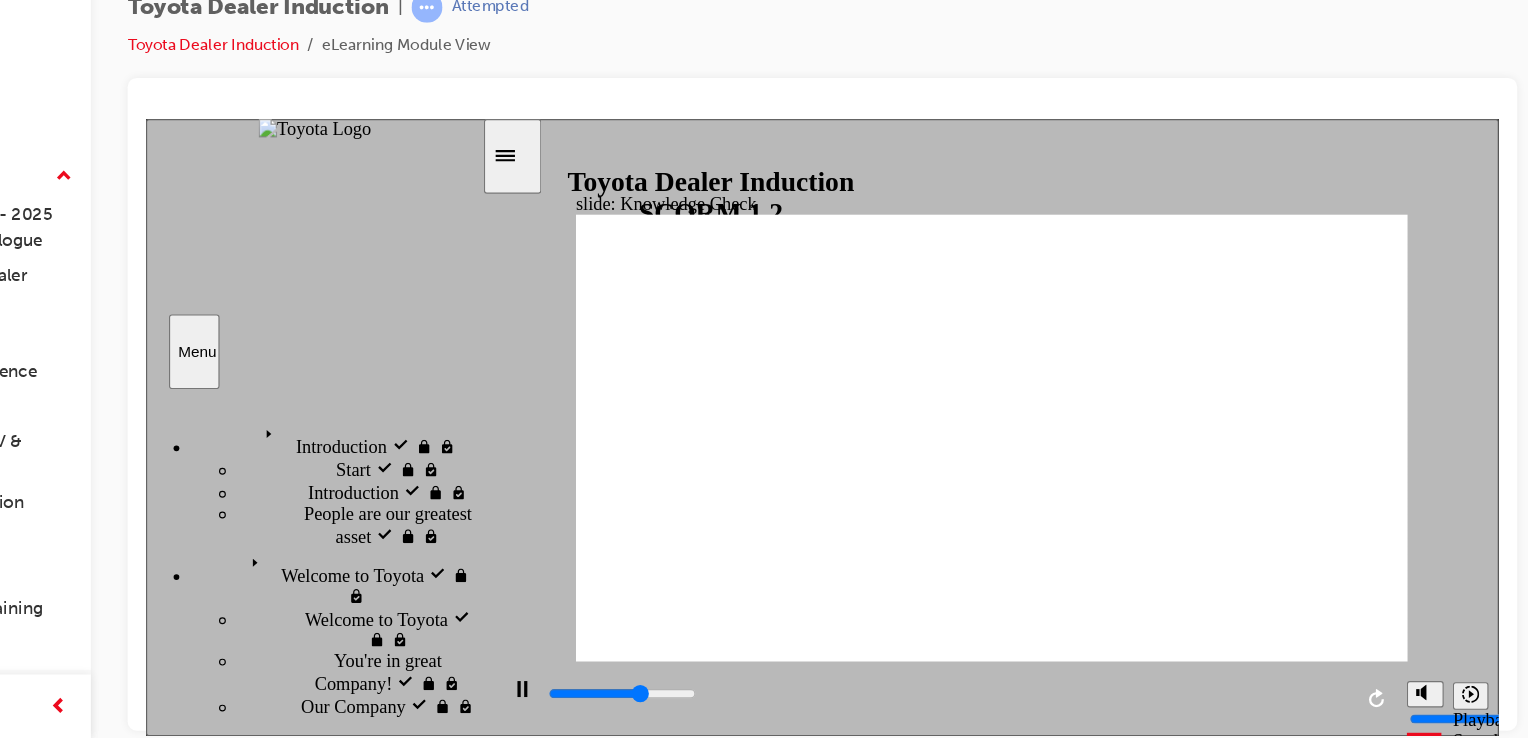 click 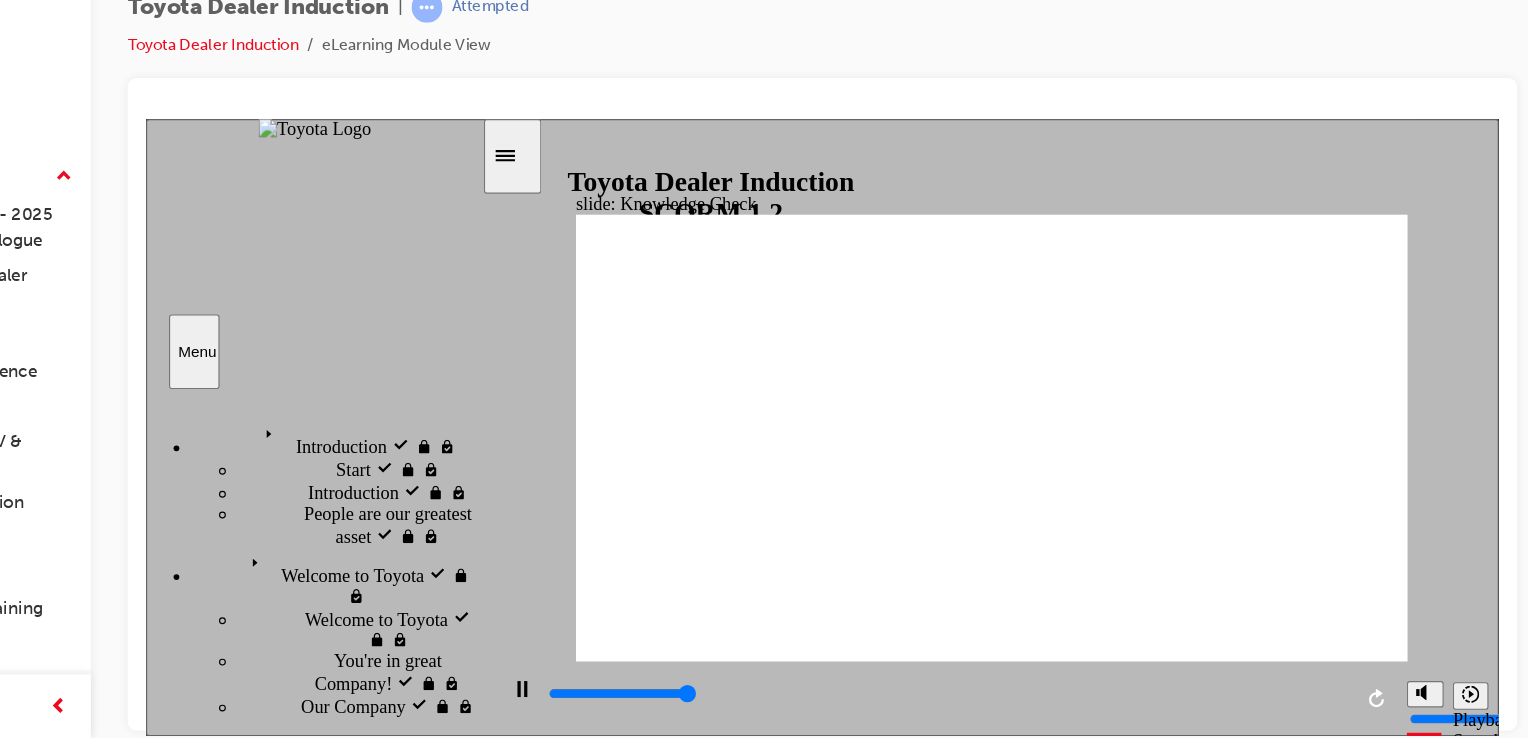 type on "5000" 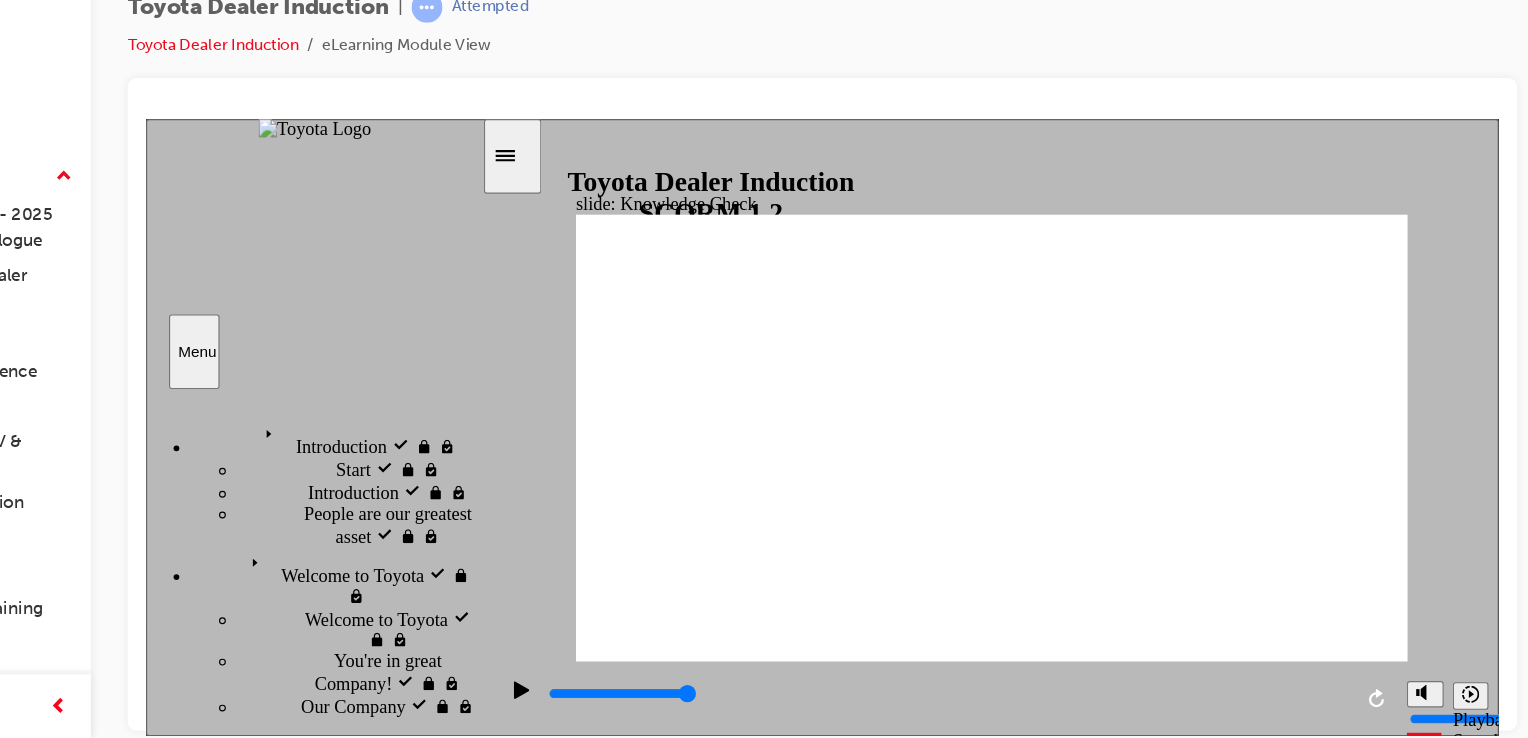 radio on "true" 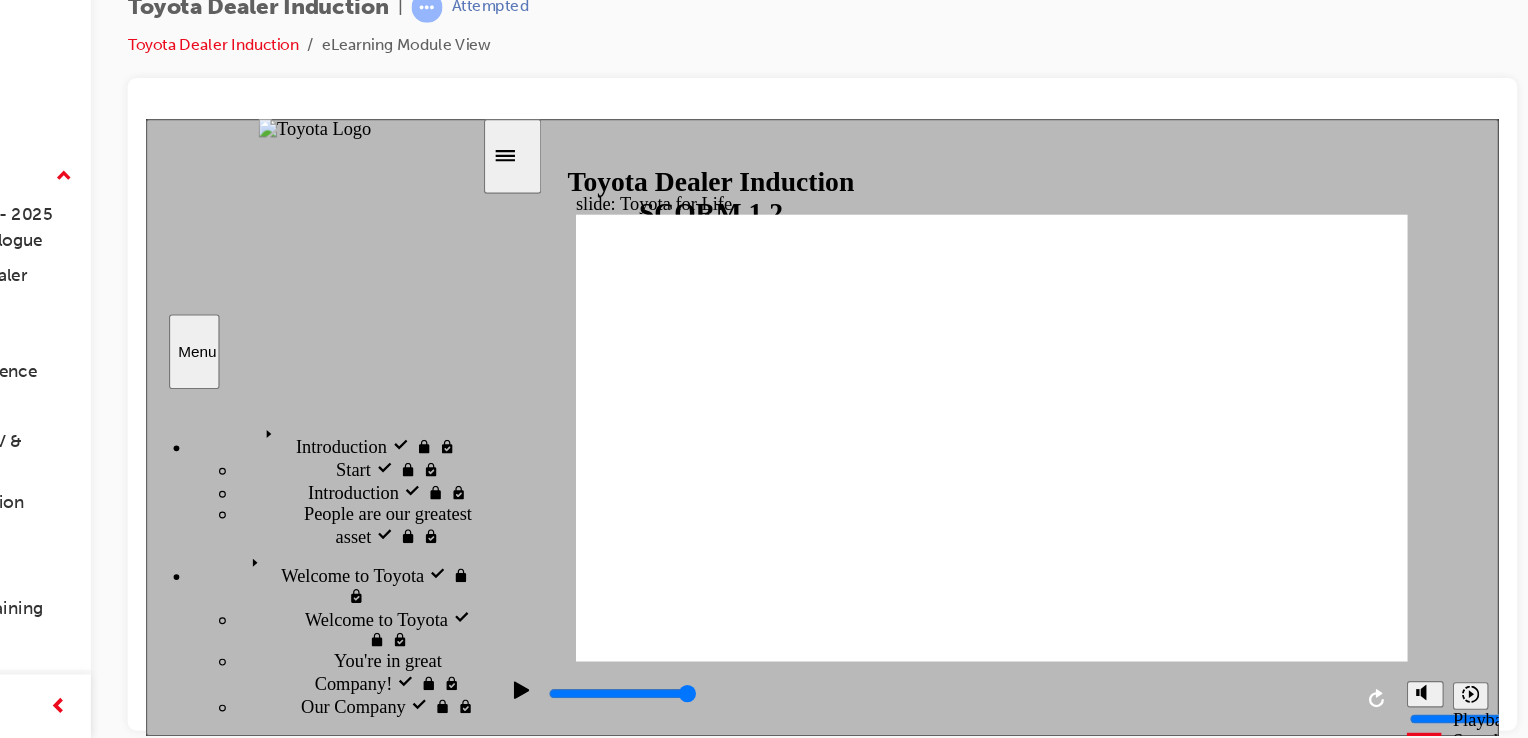 click 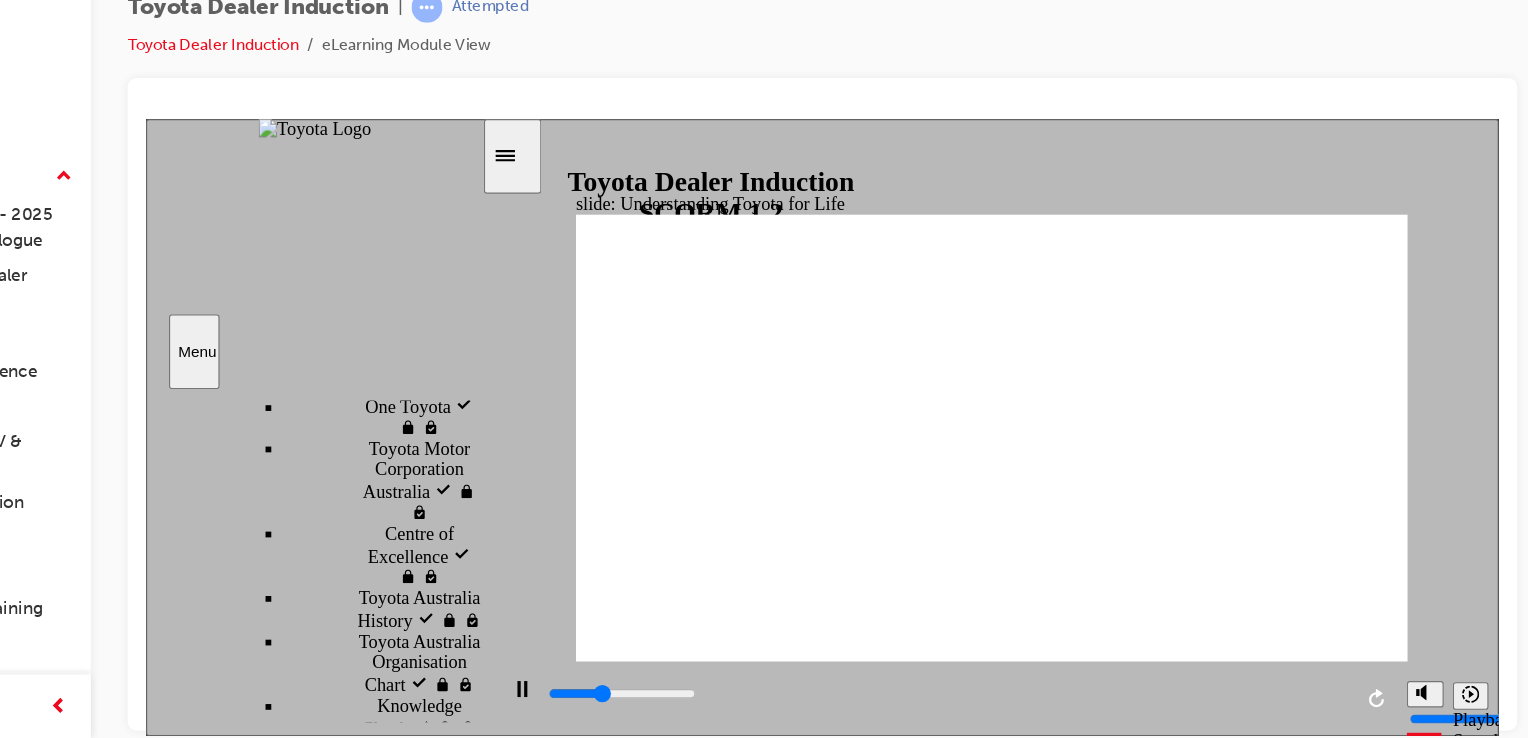 scroll, scrollTop: 1200, scrollLeft: 0, axis: vertical 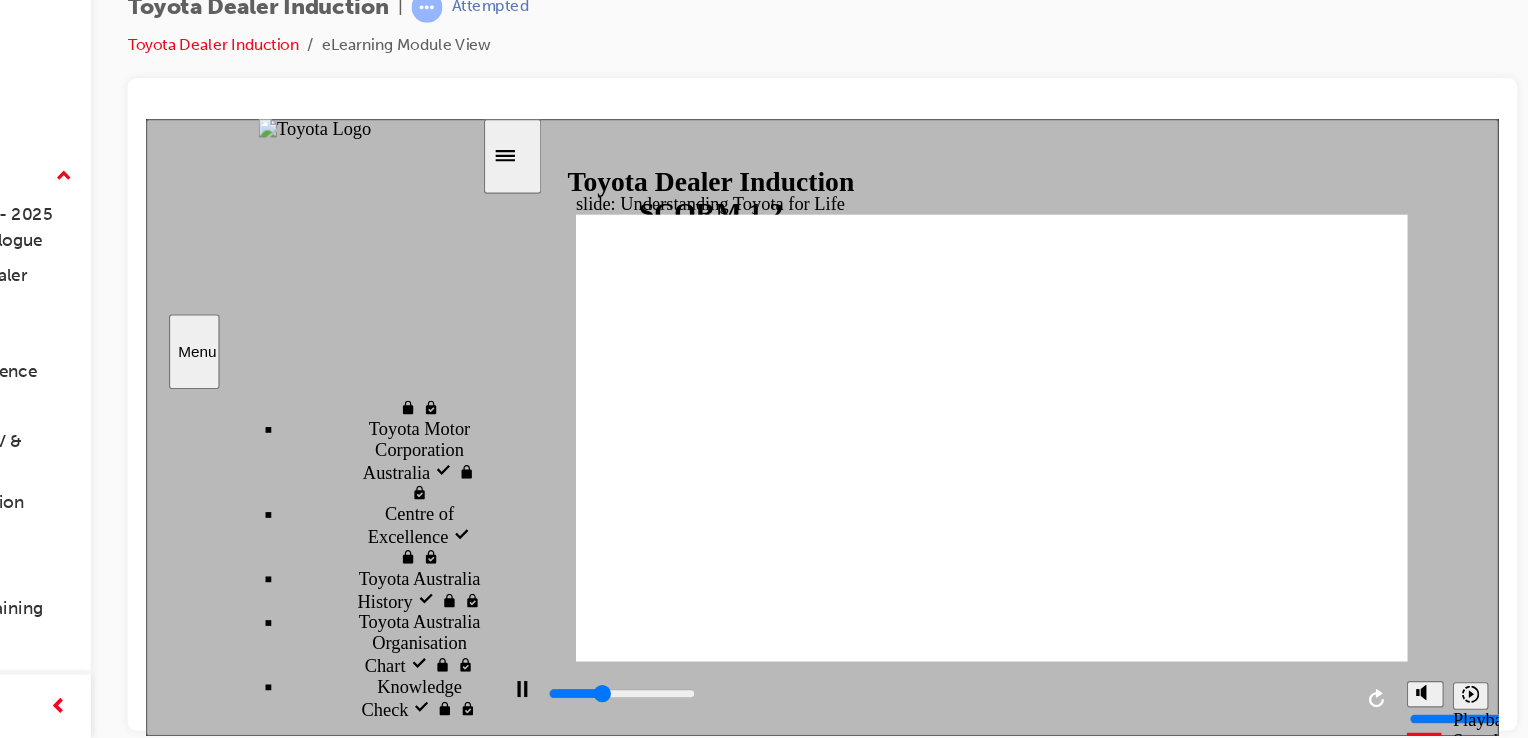 drag, startPoint x: 430, startPoint y: 399, endPoint x: 430, endPoint y: 597, distance: 198 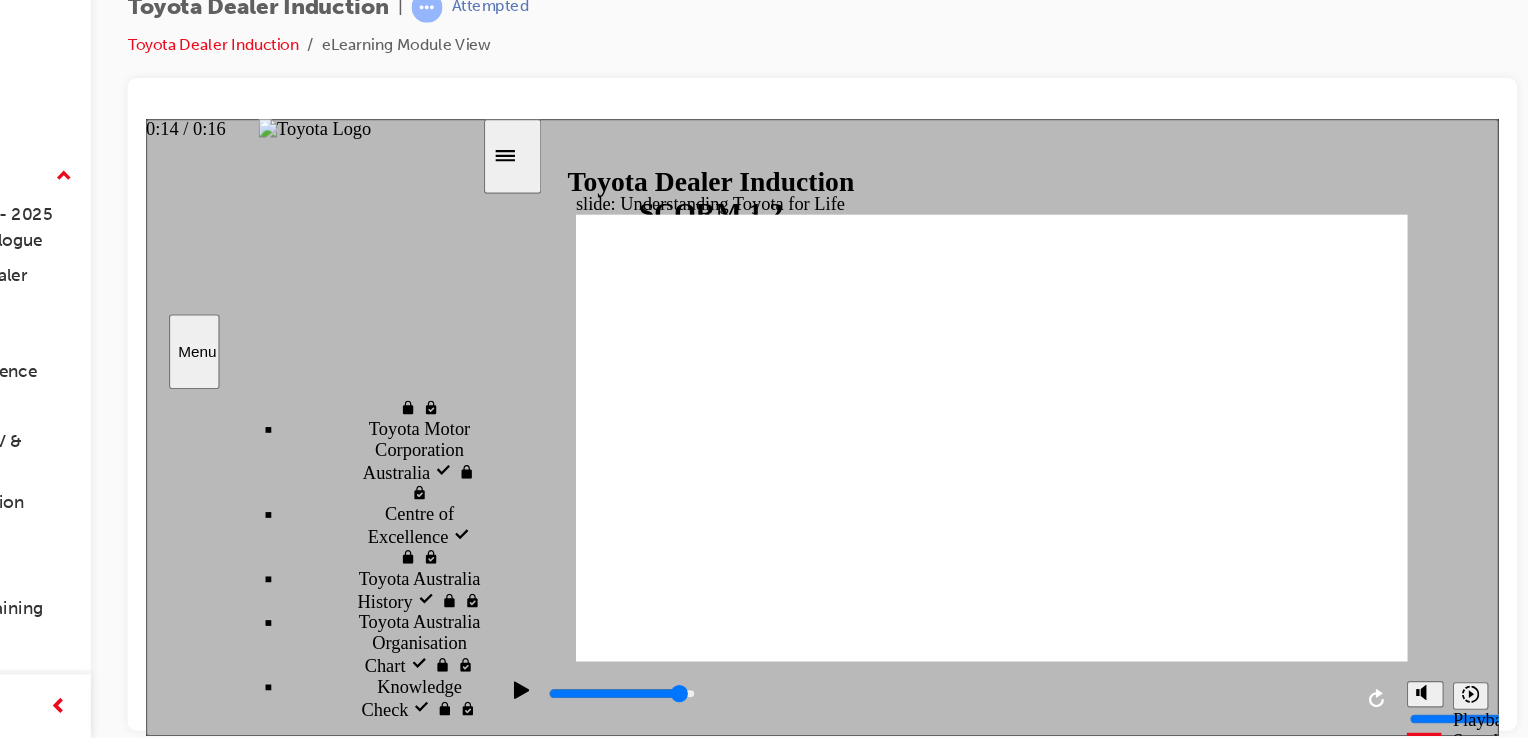 click at bounding box center [842, 619] 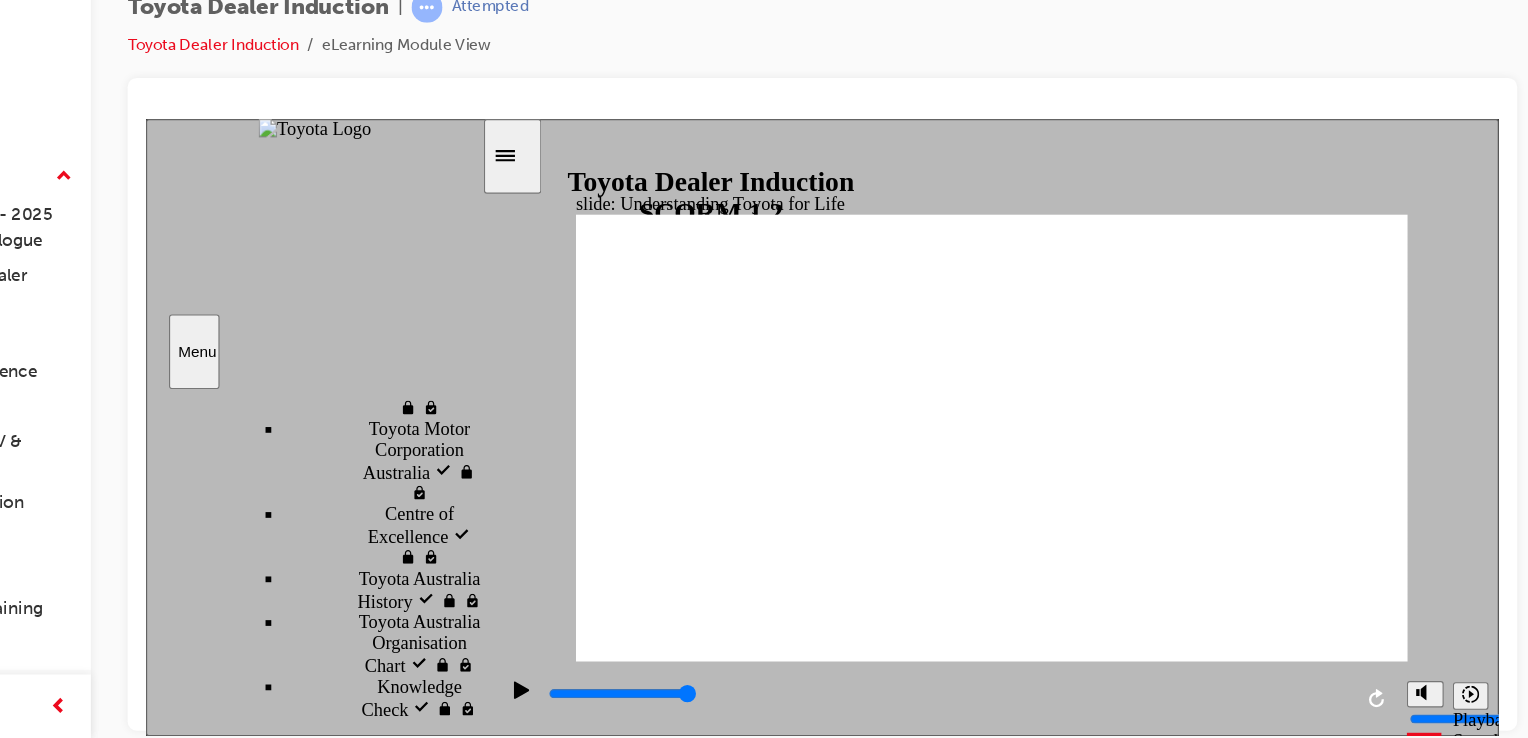 click on "NEXT NEXT" at bounding box center [1177, 4531] 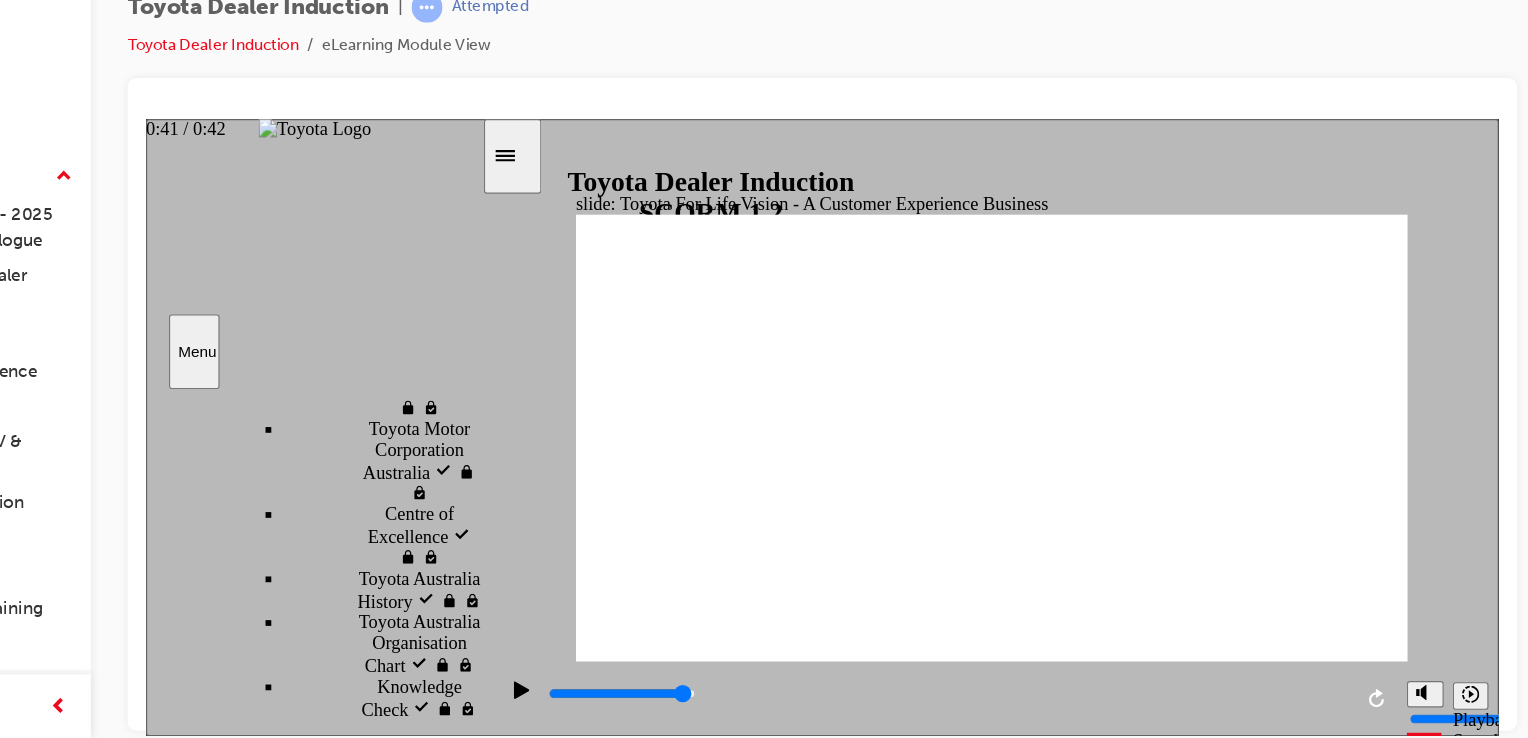 click at bounding box center [559, 618] 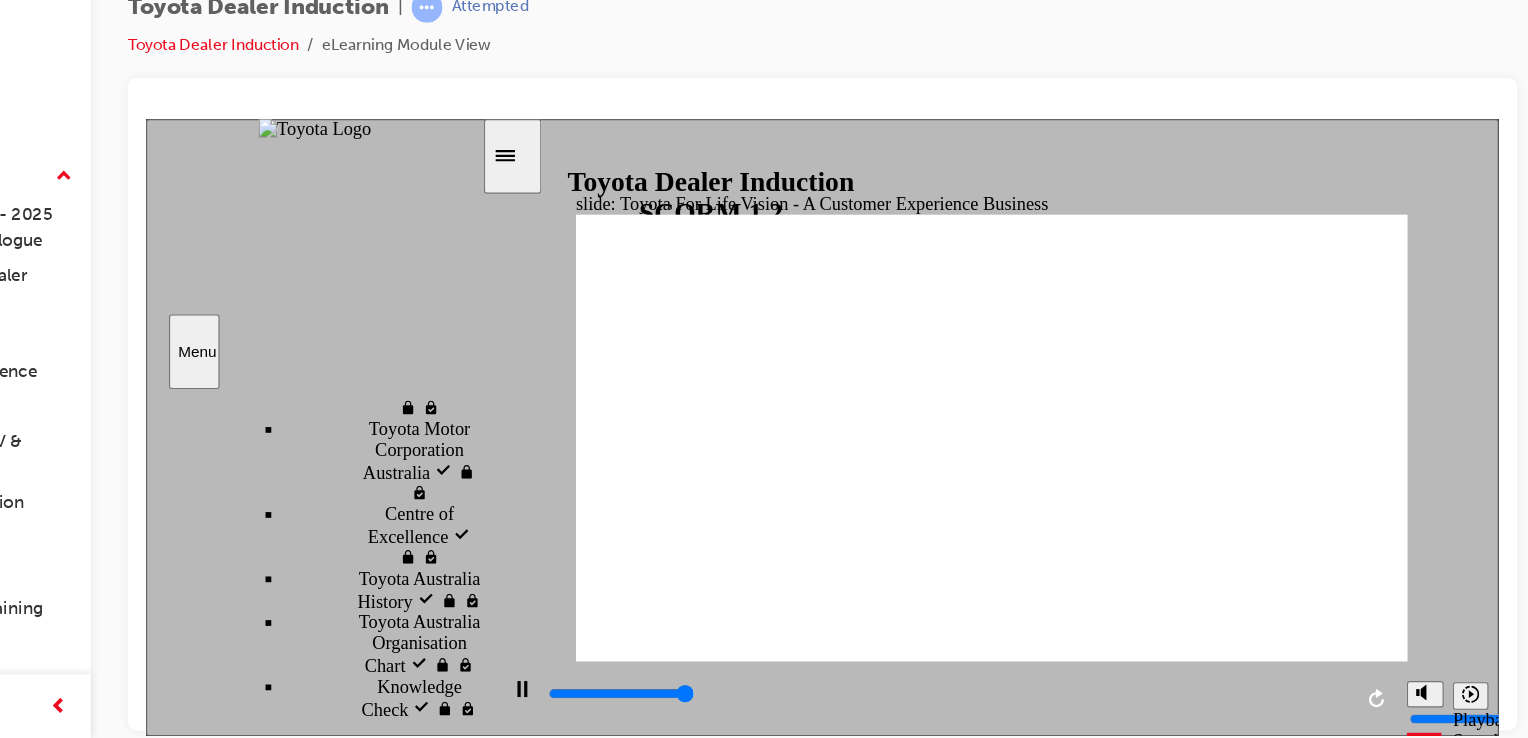 click on "NEXT NEXT" at bounding box center [1178, 6908] 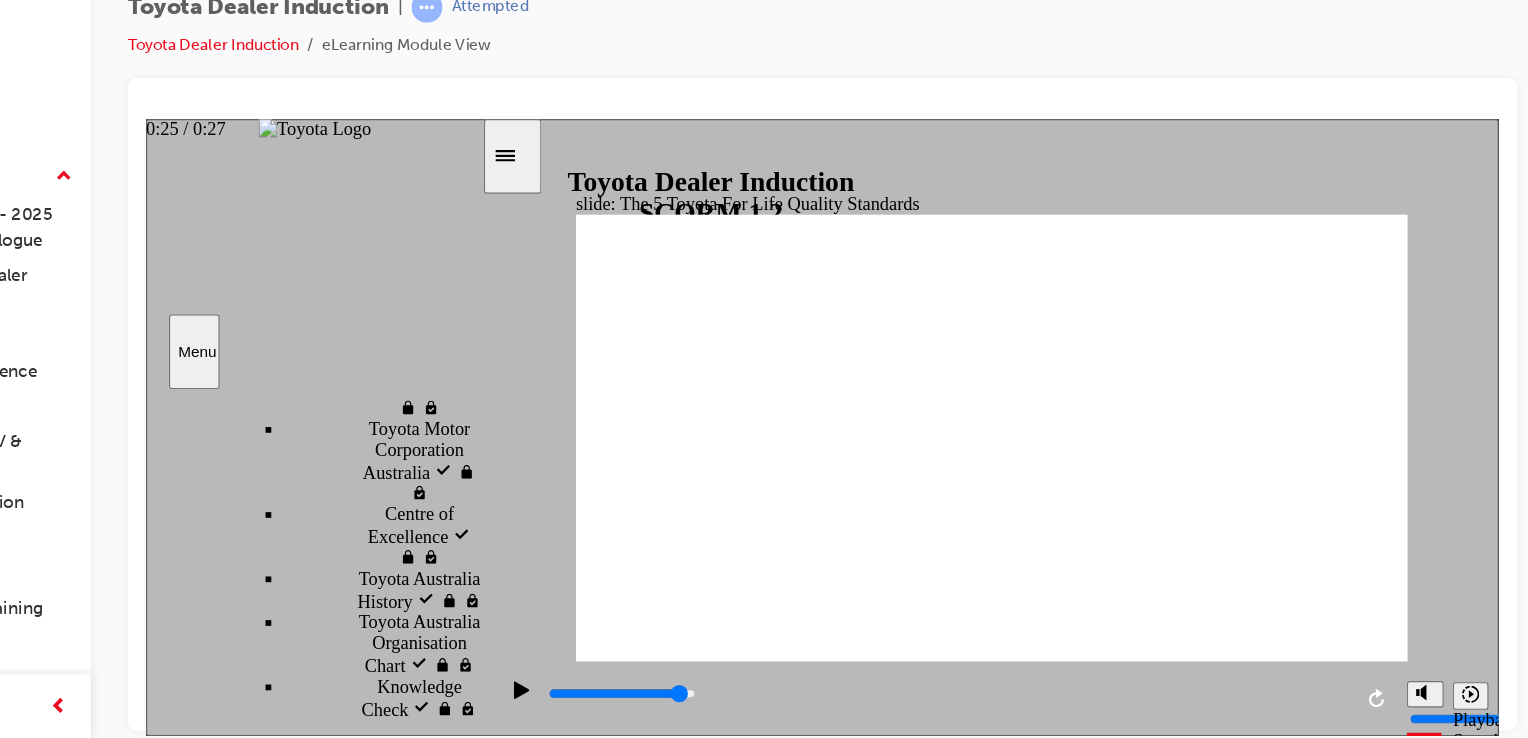 click at bounding box center (842, 623) 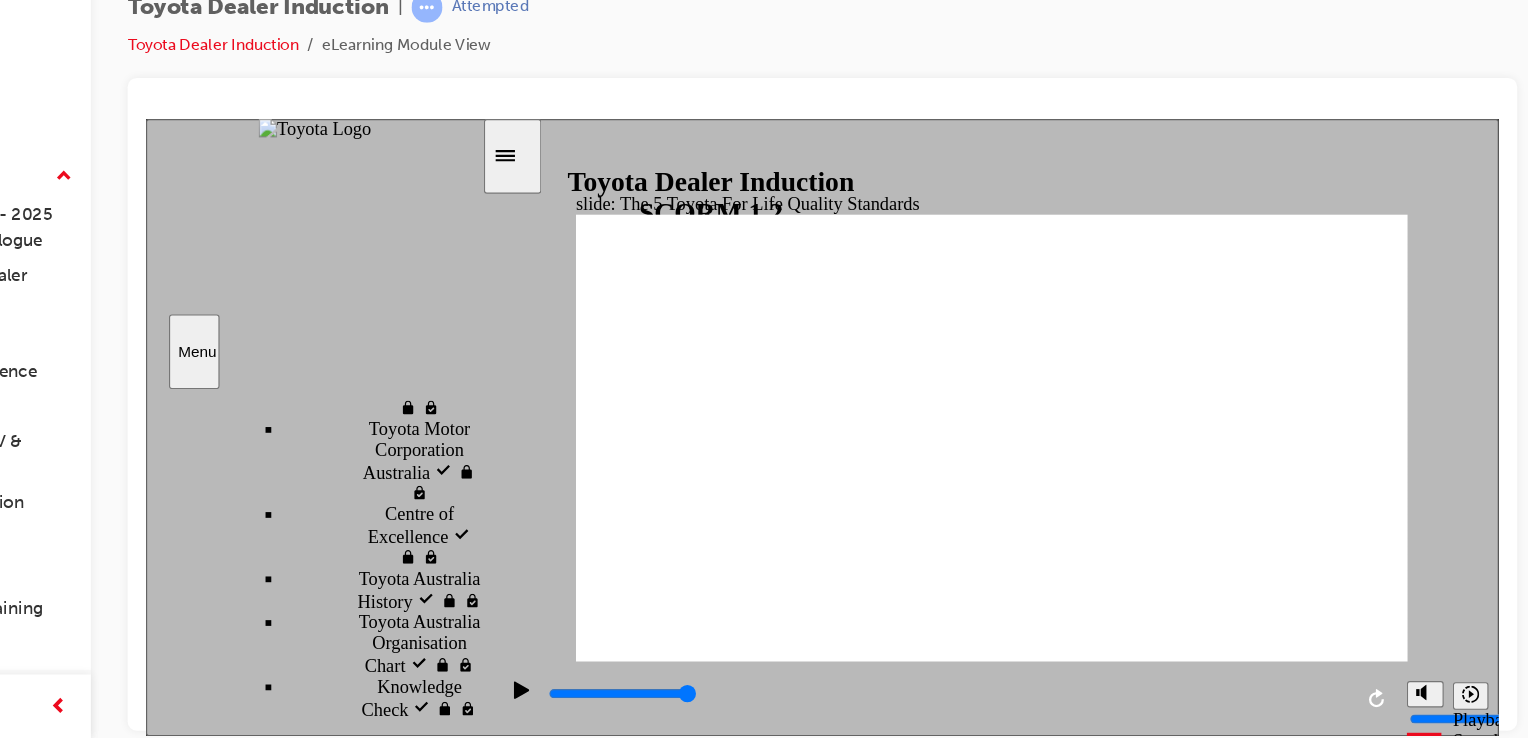 click 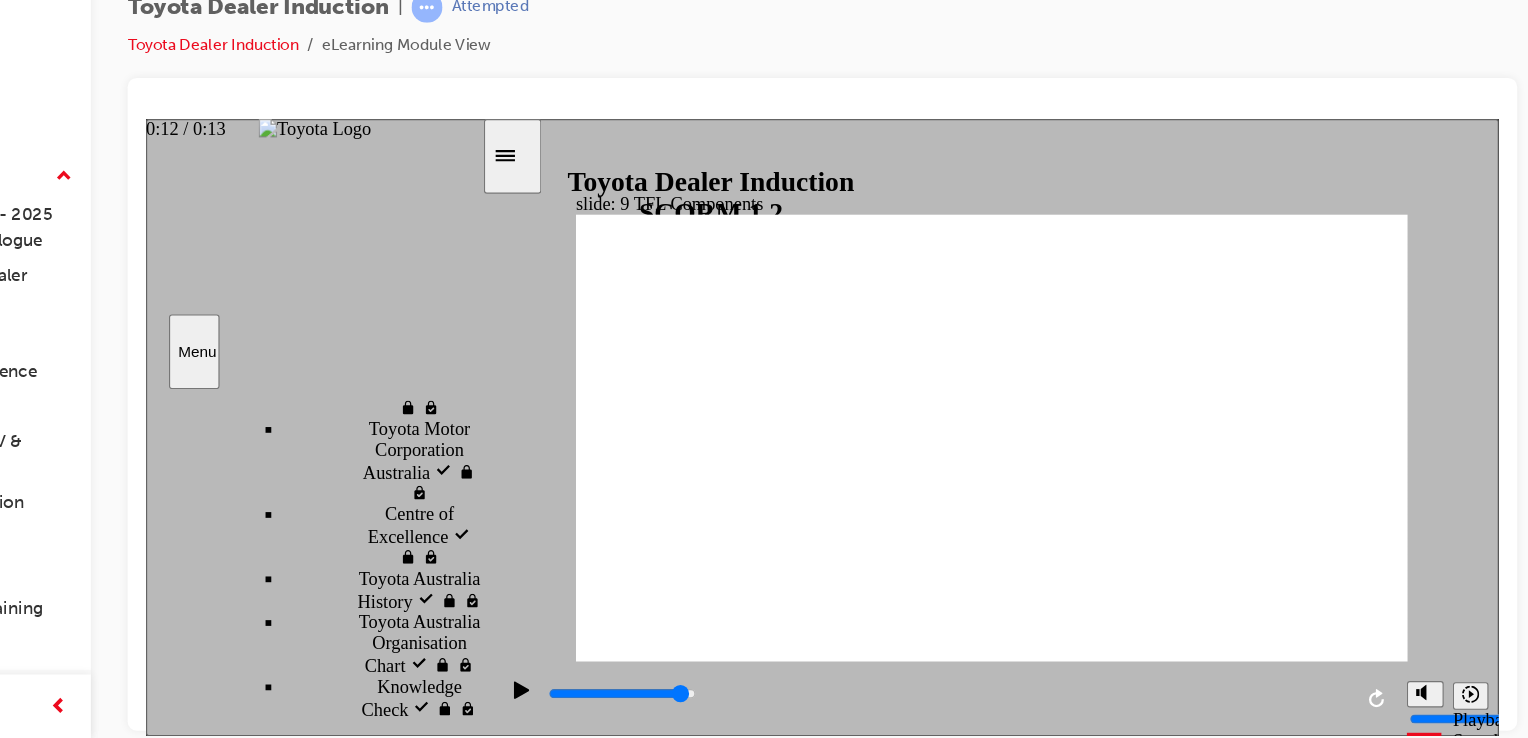 click at bounding box center (842, 619) 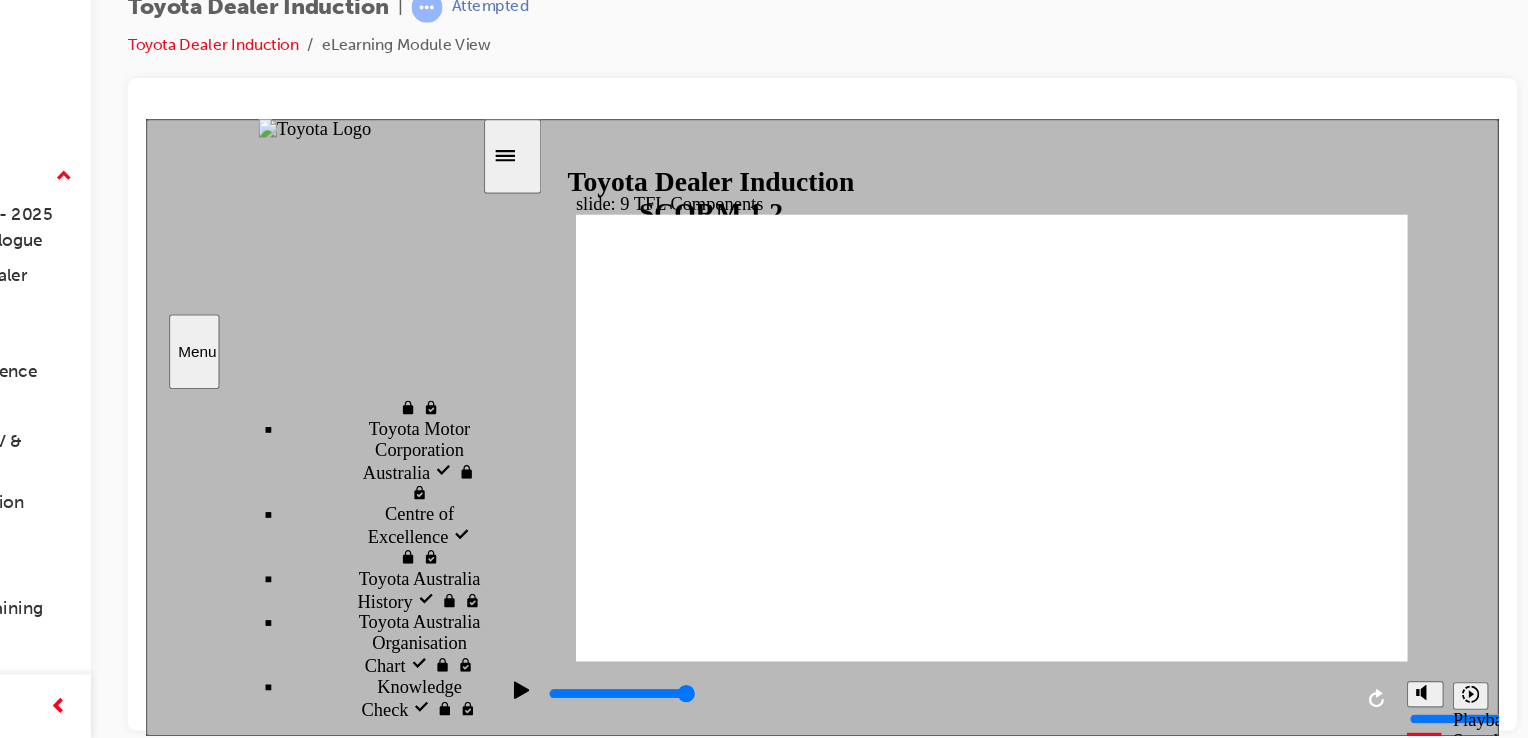 click 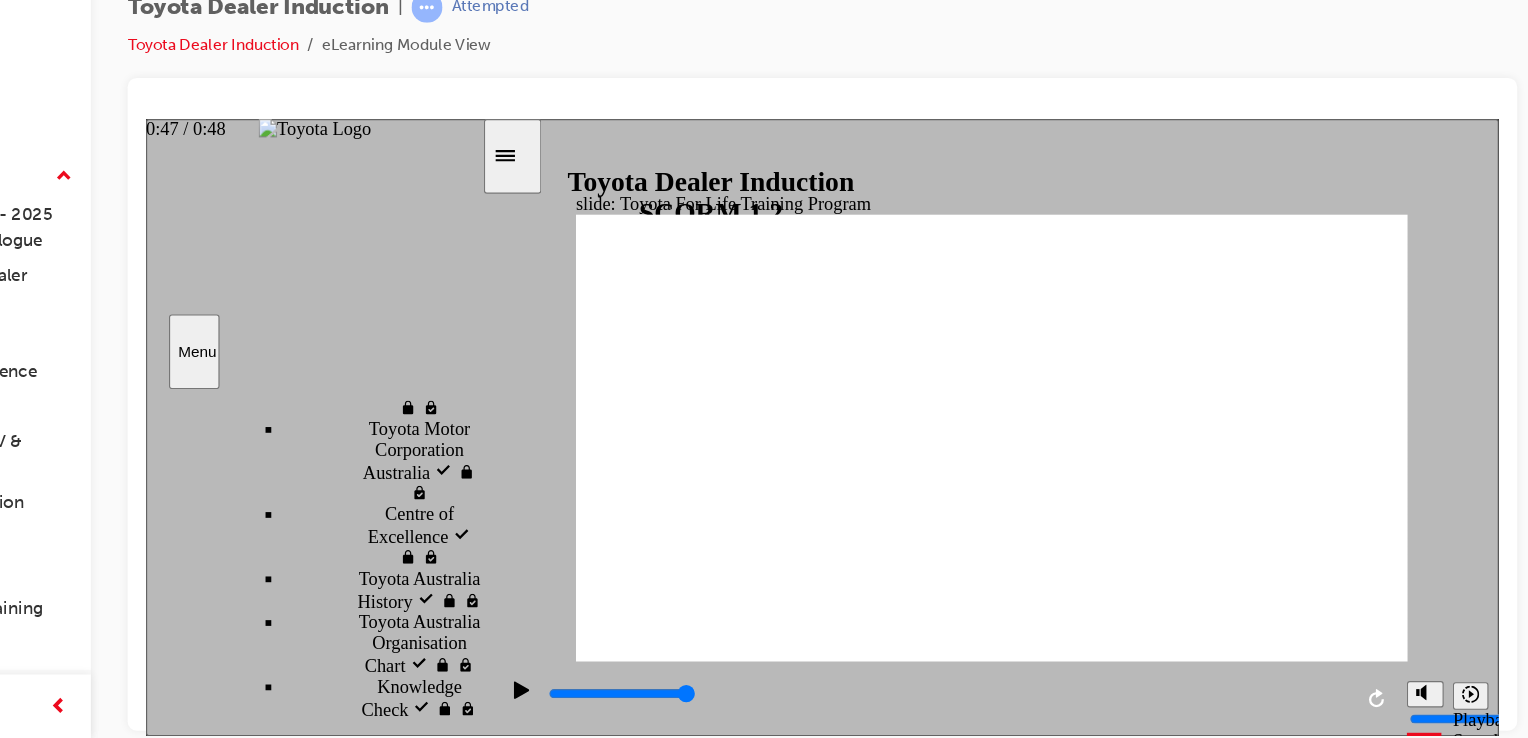 click at bounding box center (559, 618) 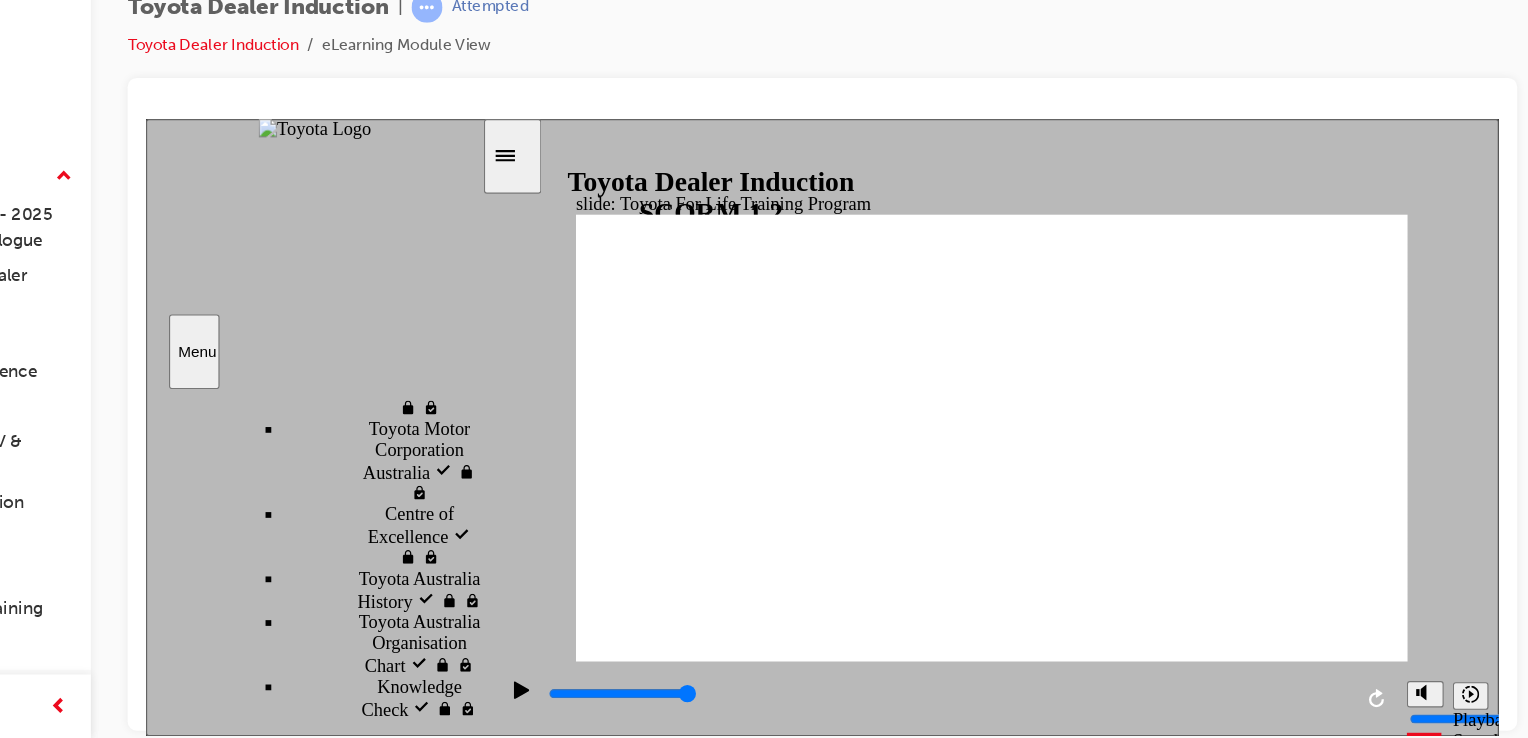 click 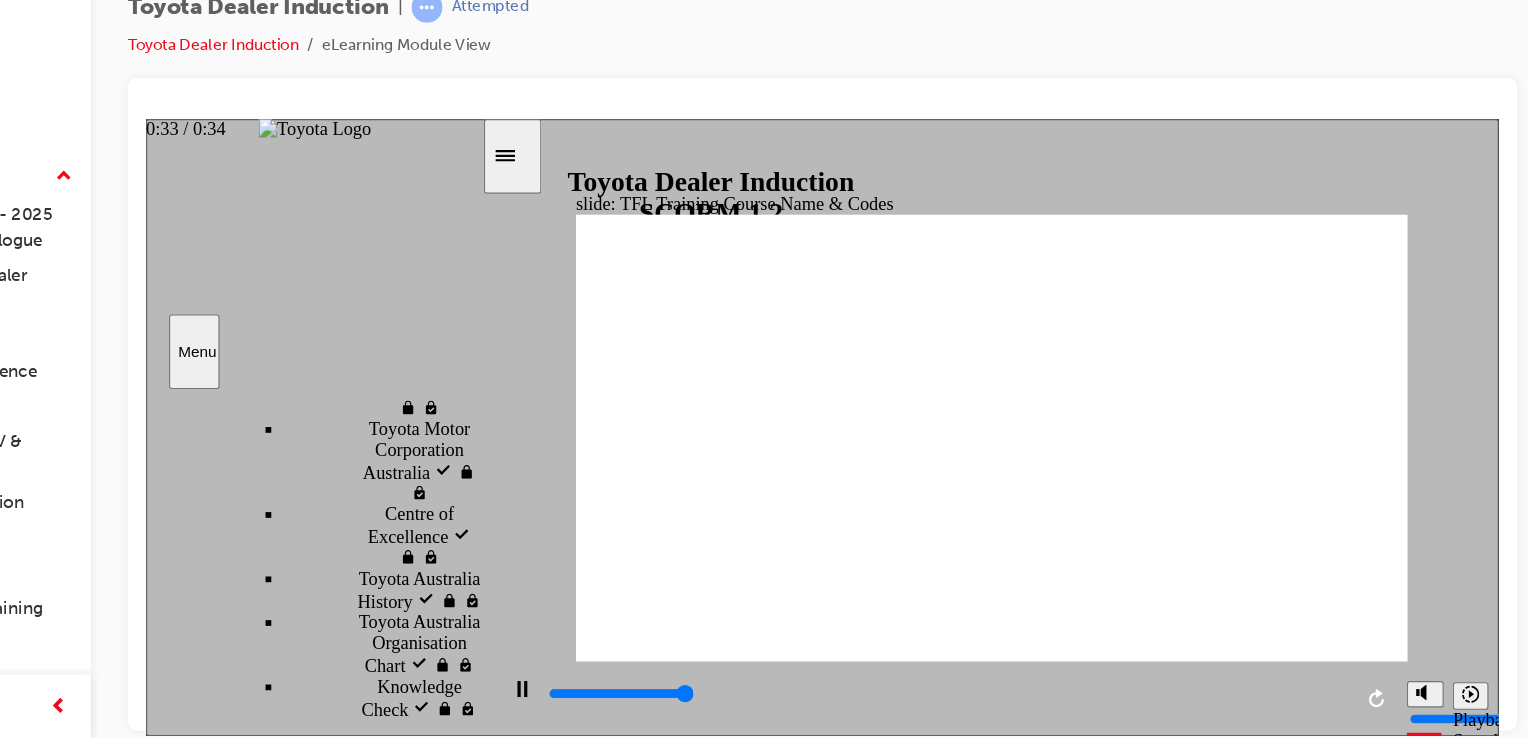 click at bounding box center (842, 619) 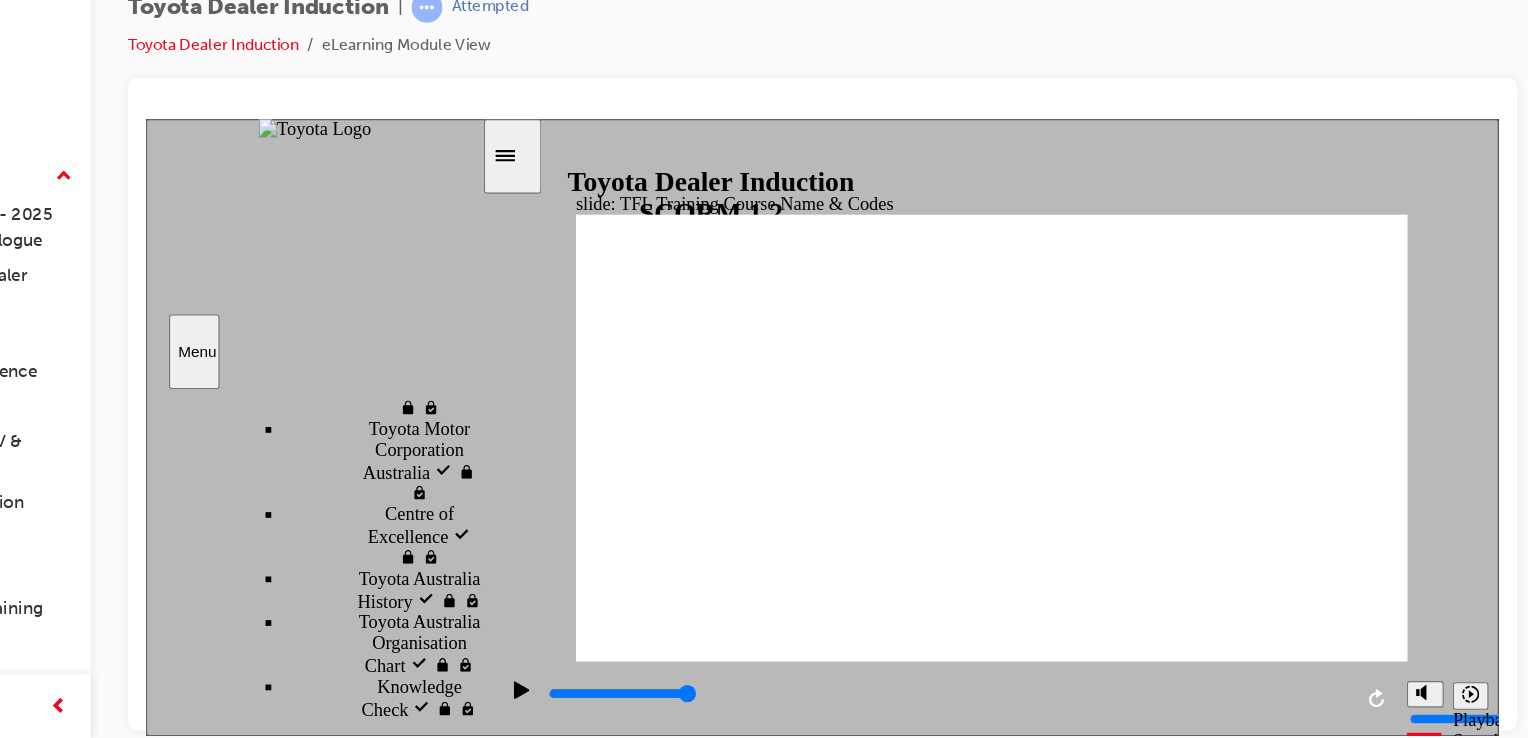 click 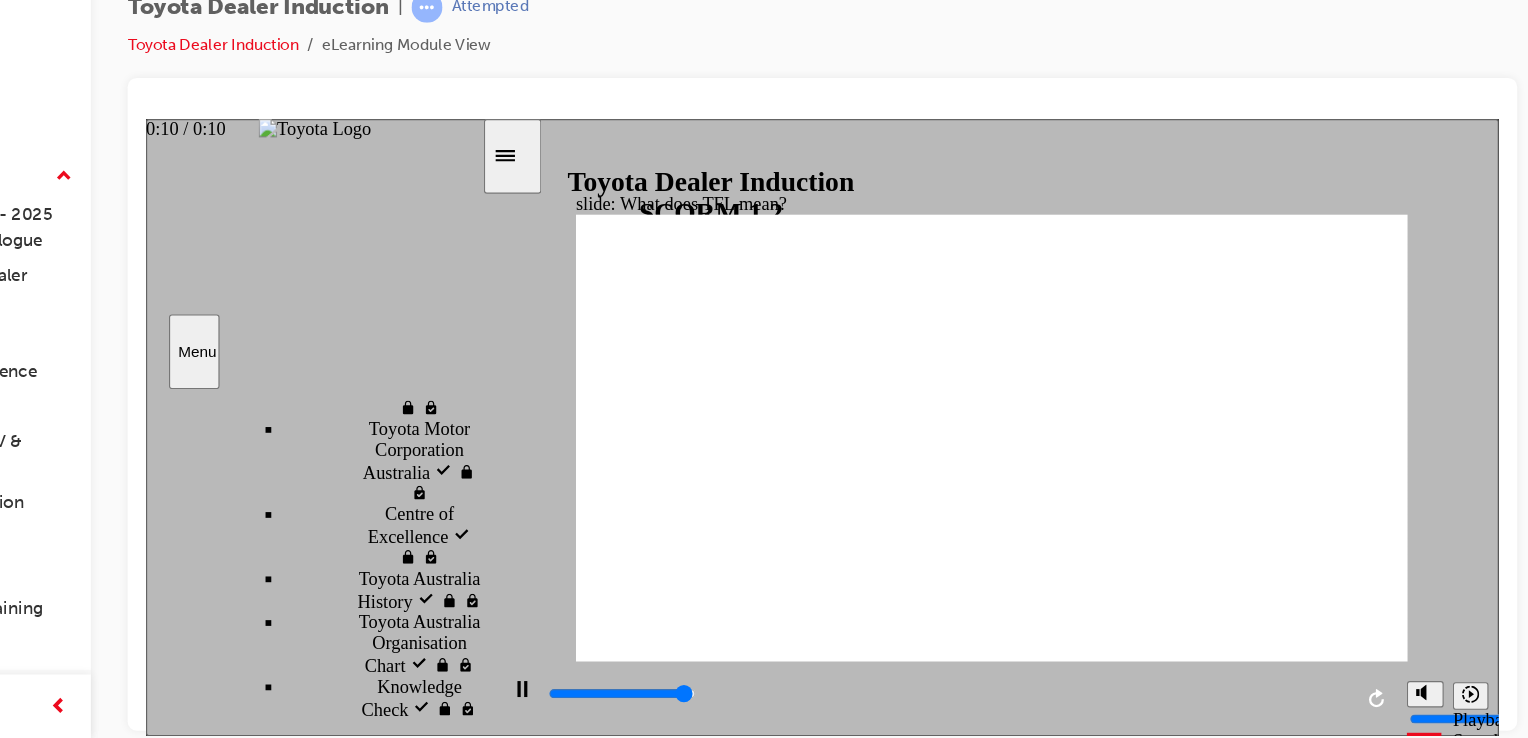 click at bounding box center (842, 619) 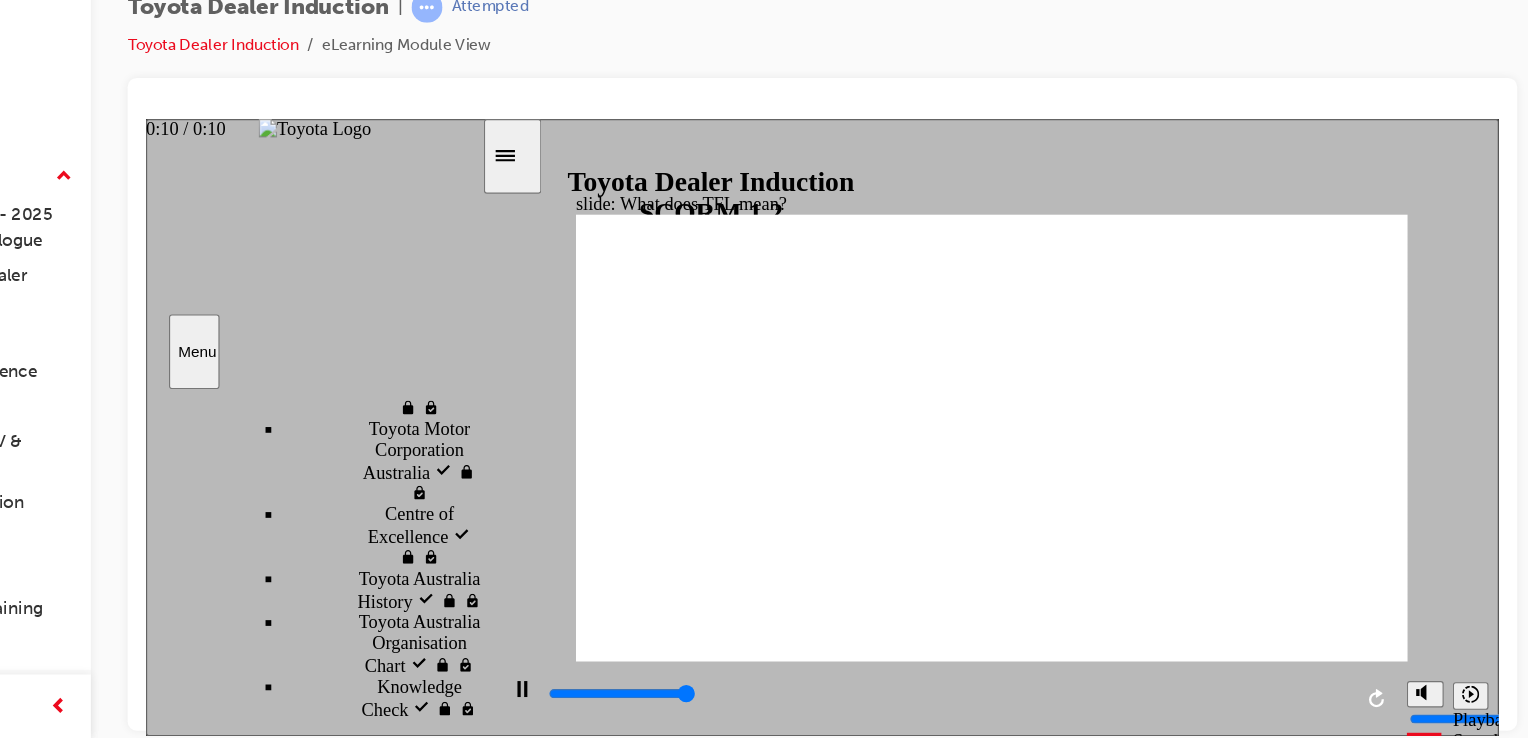 type on "10800" 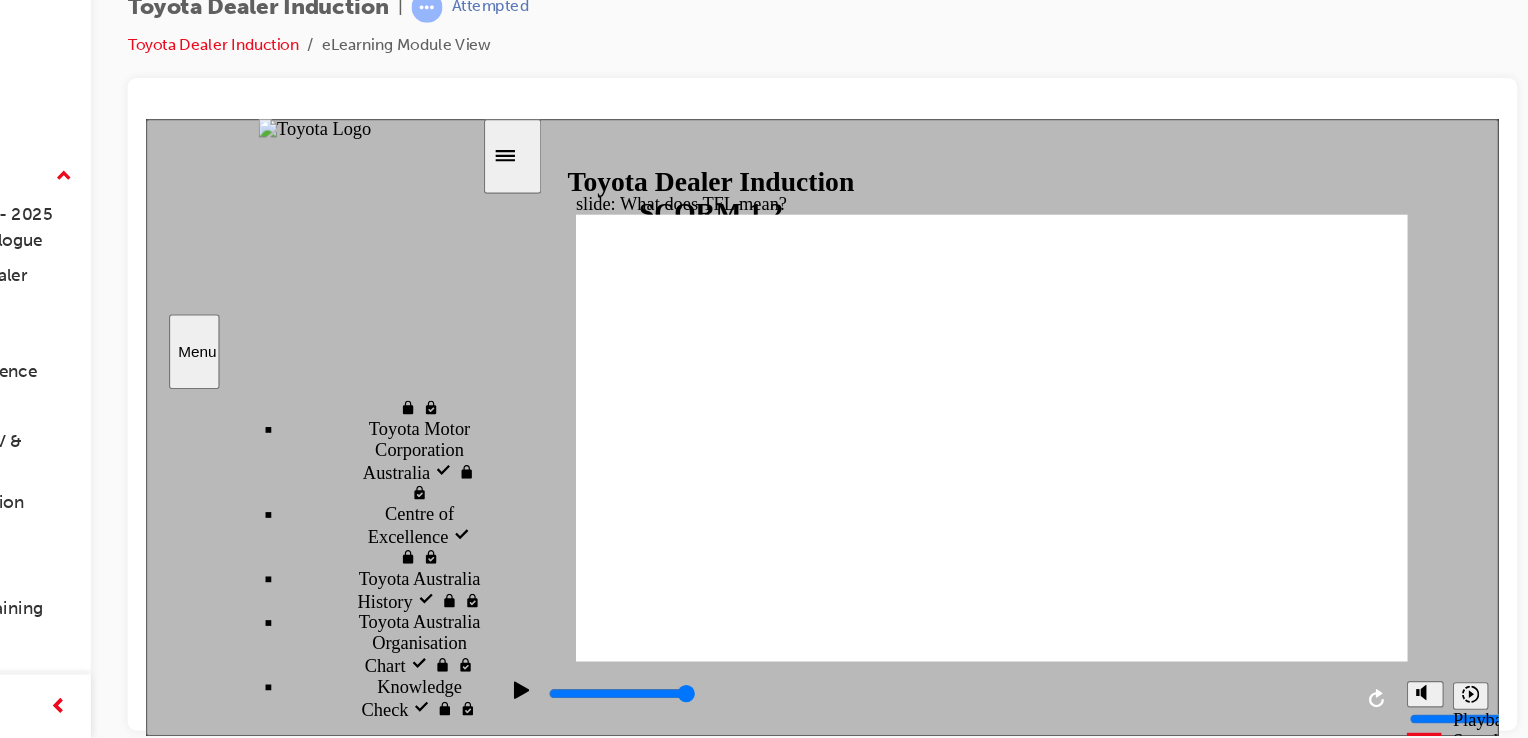 click 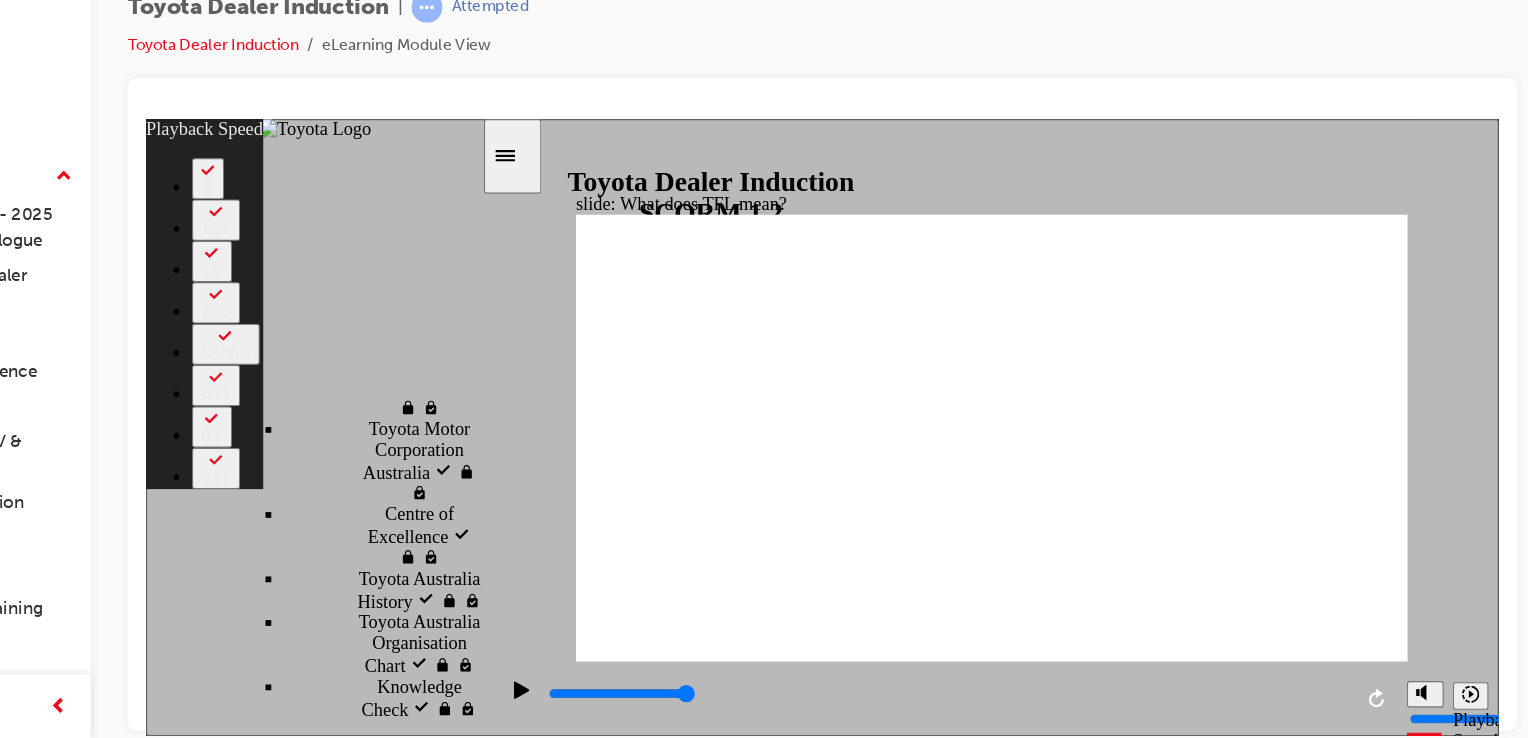 click at bounding box center (881, 3120) 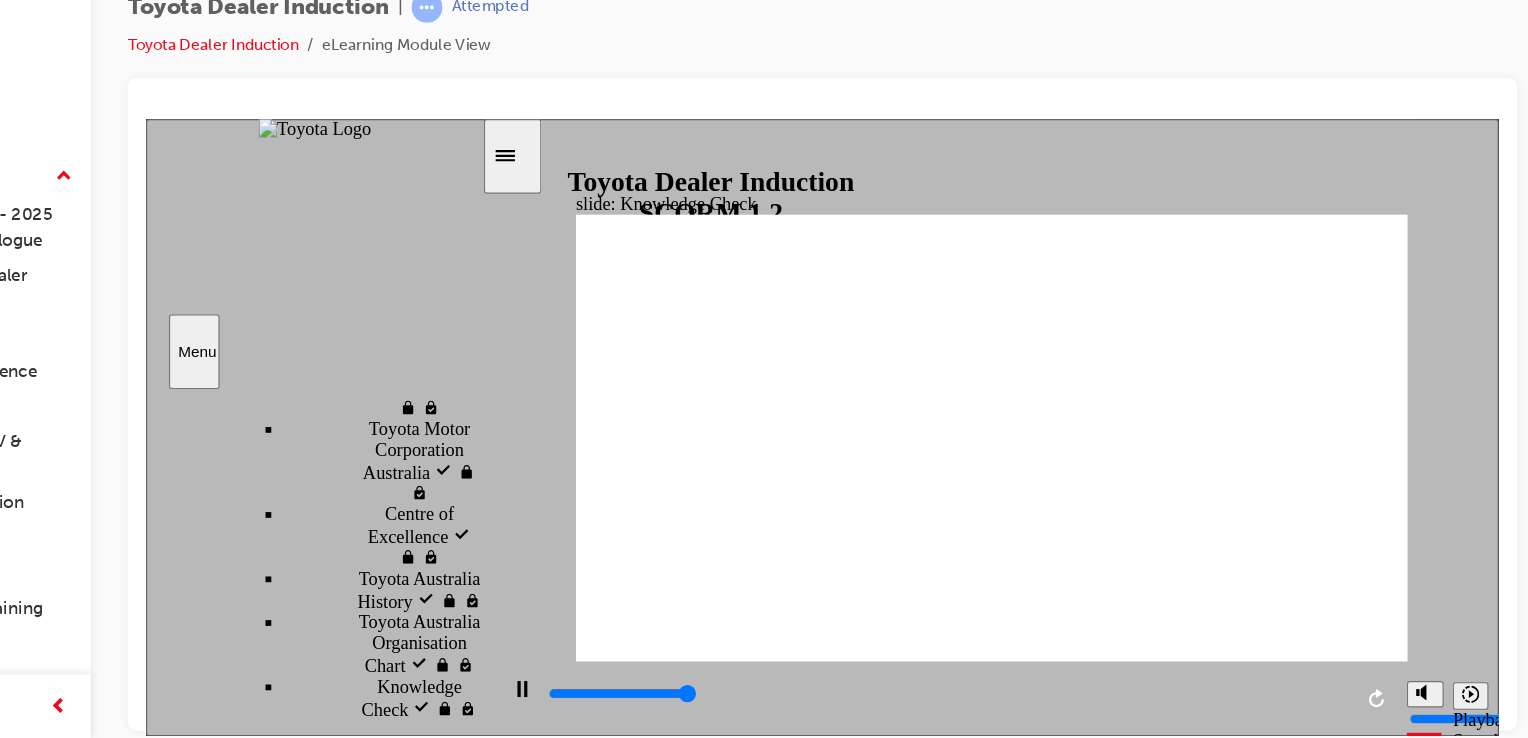 type on "5000" 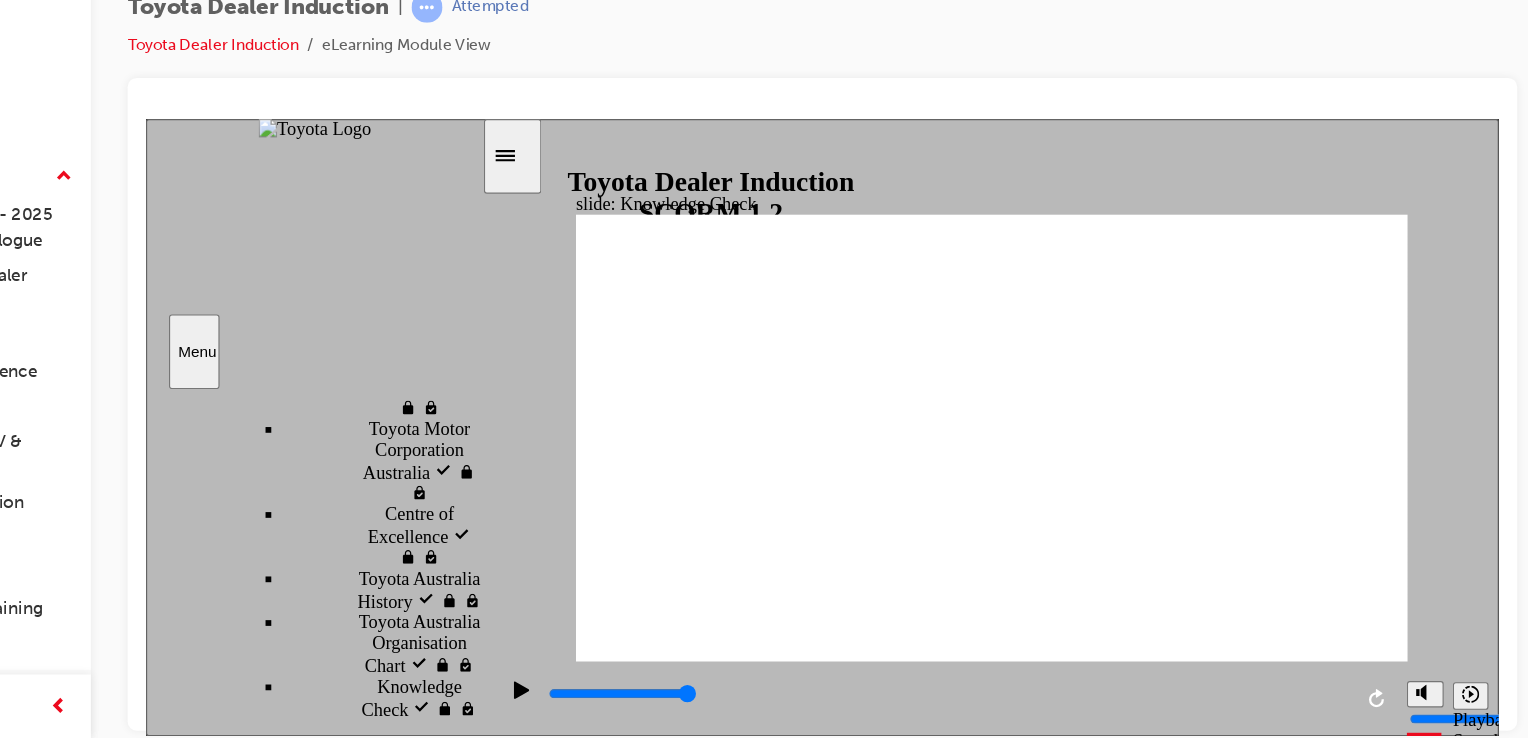 radio on "true" 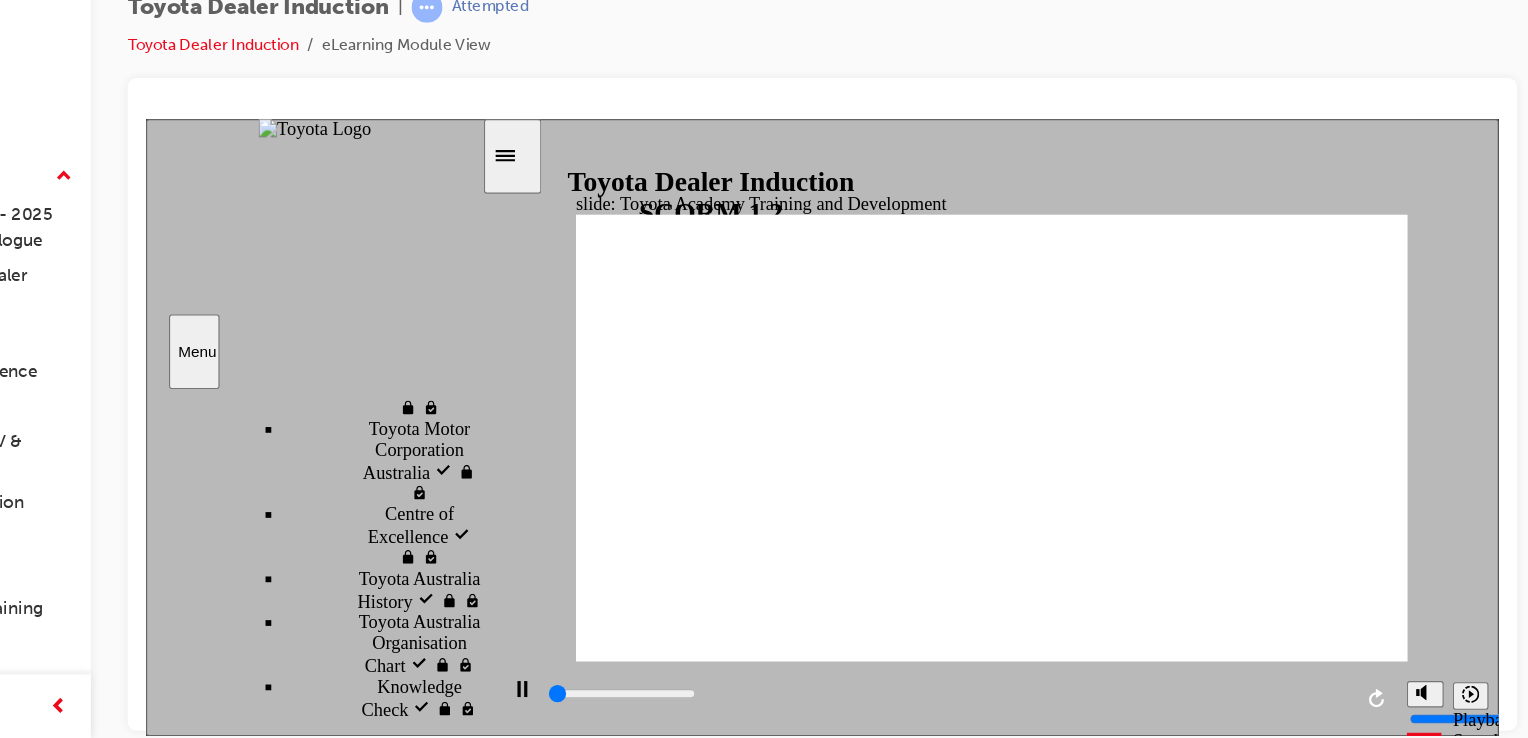 scroll, scrollTop: 1036, scrollLeft: 0, axis: vertical 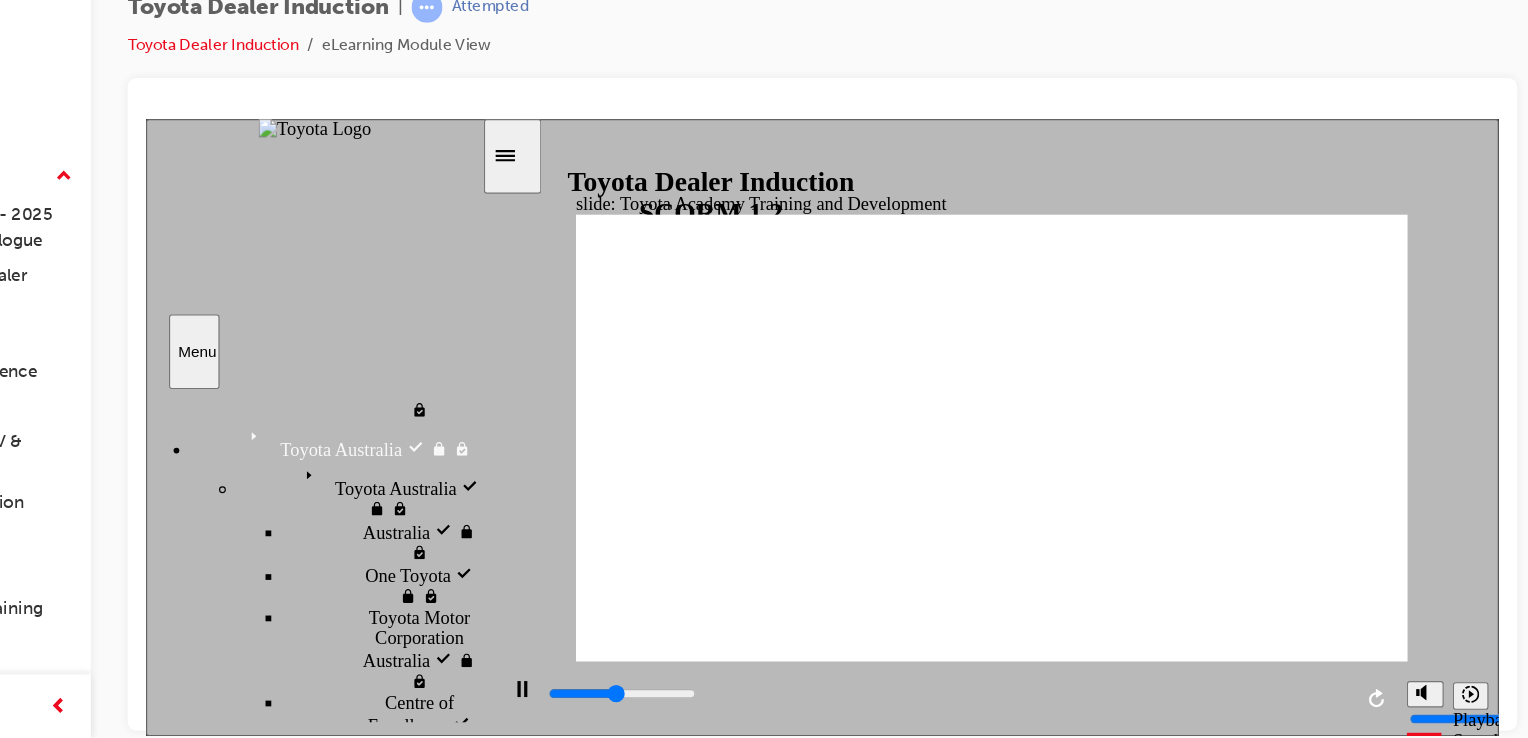 click 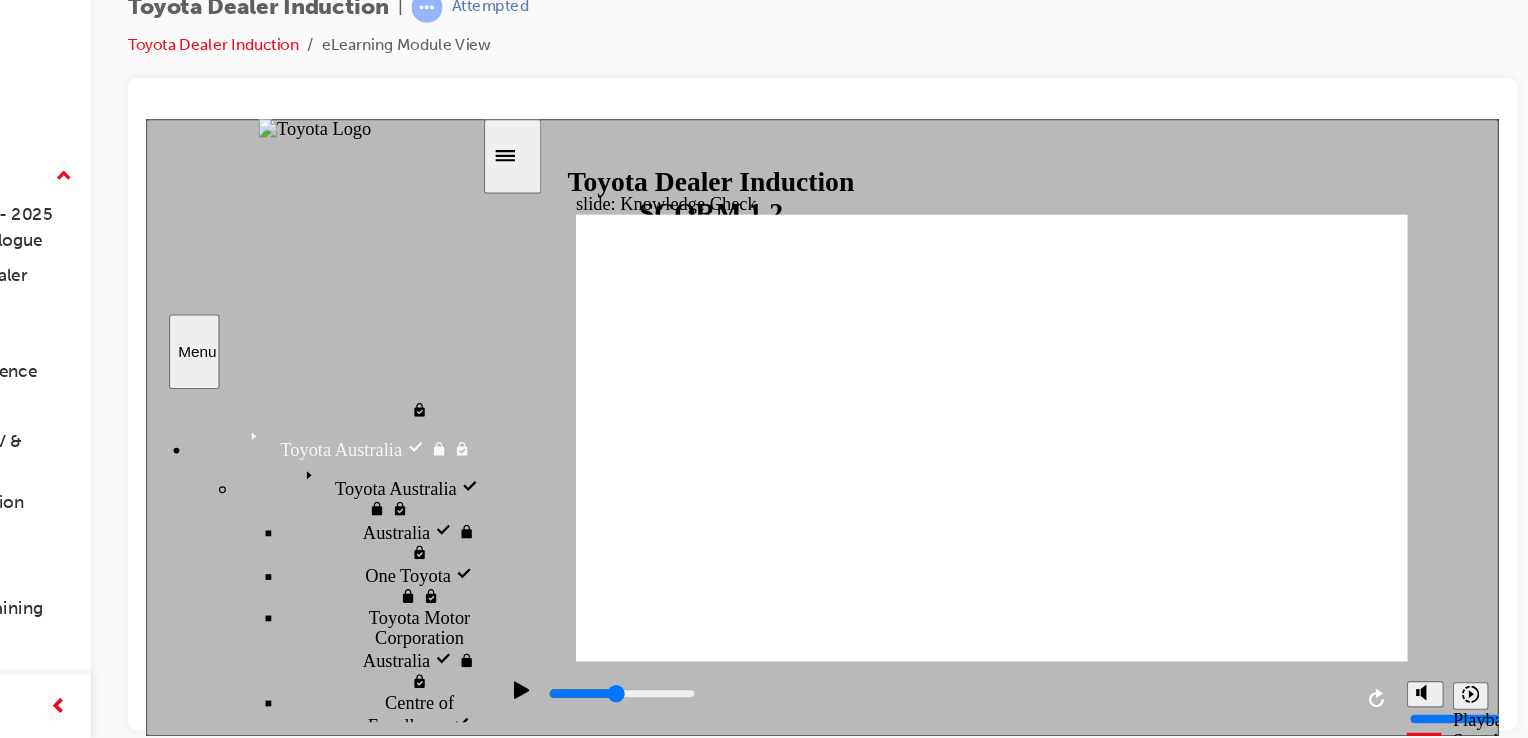 scroll, scrollTop: 1200, scrollLeft: 0, axis: vertical 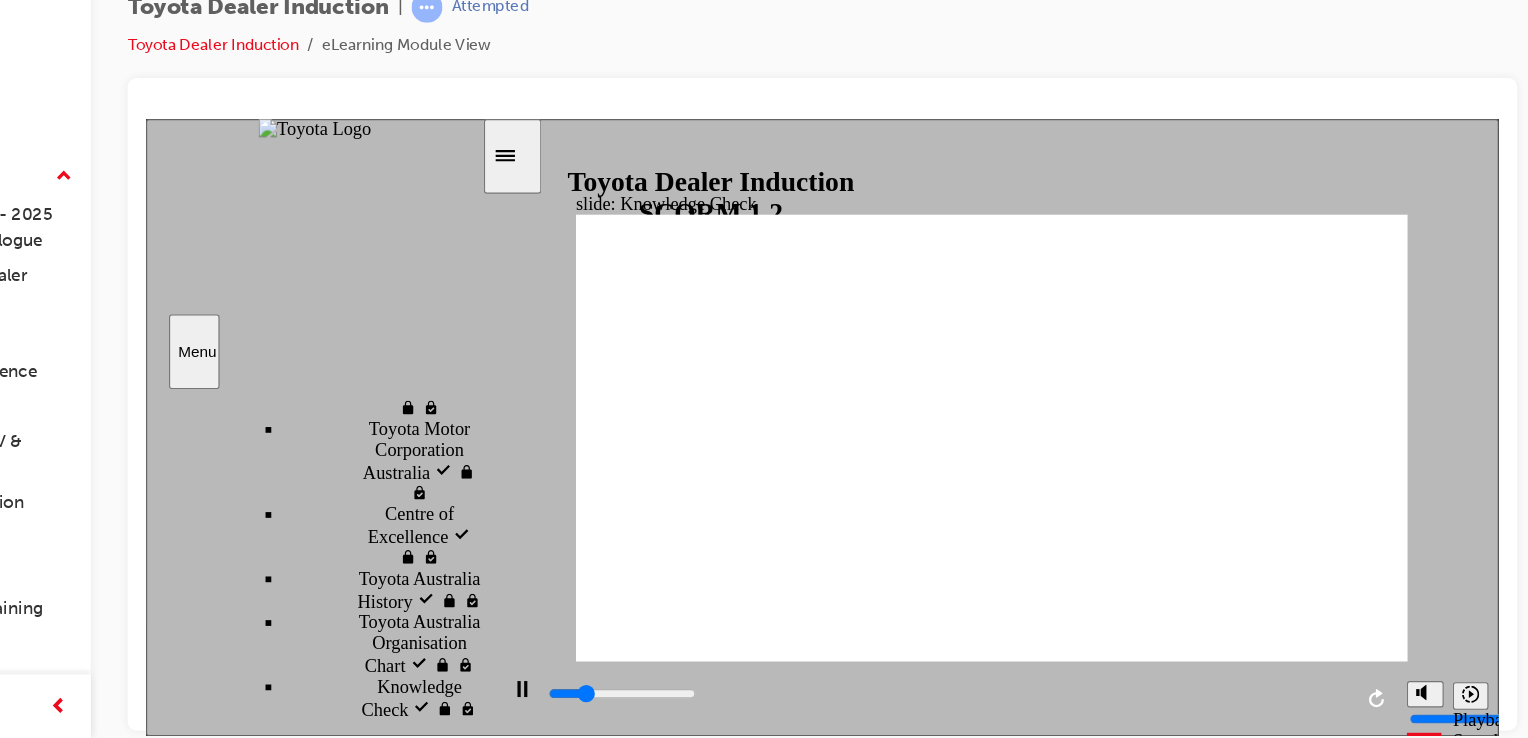 type on "1200" 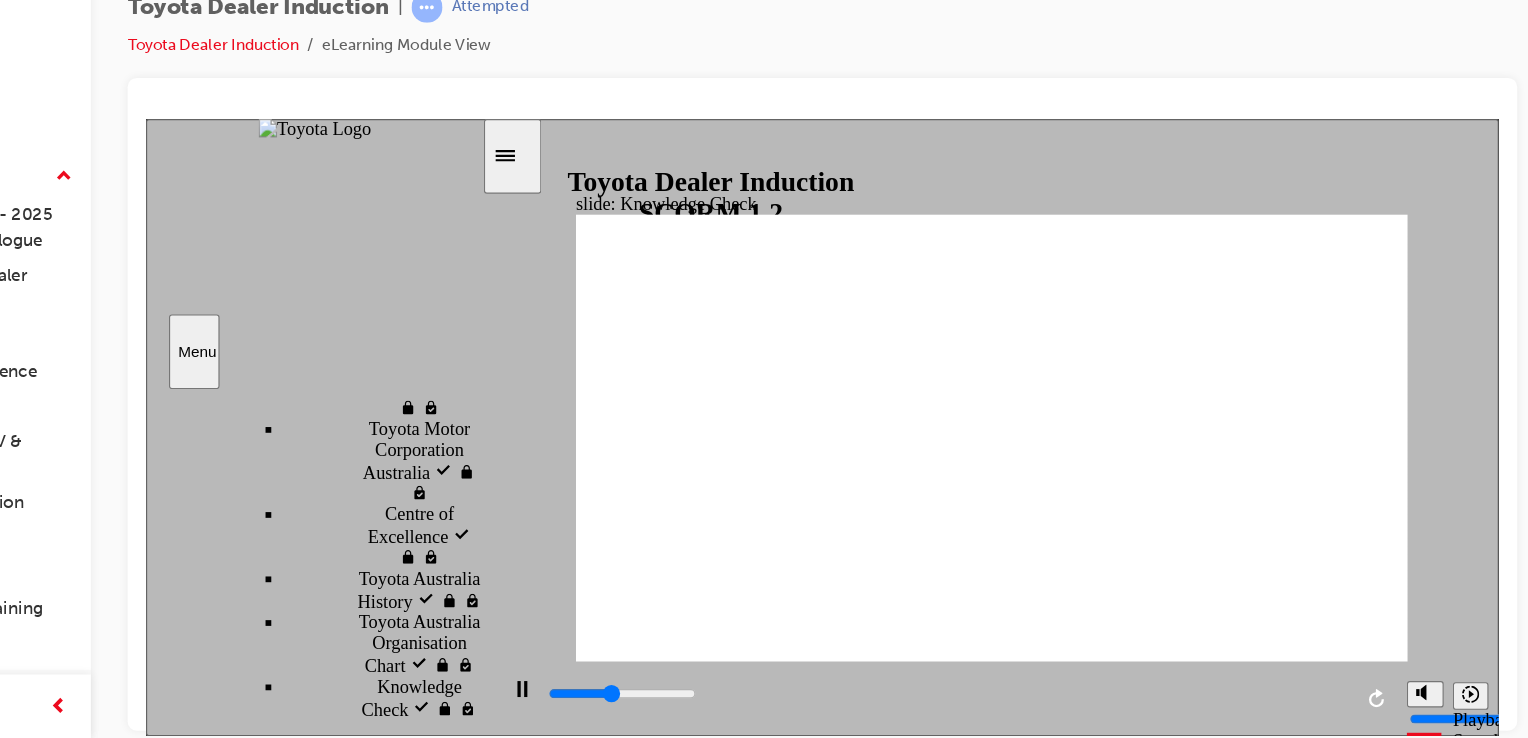 click 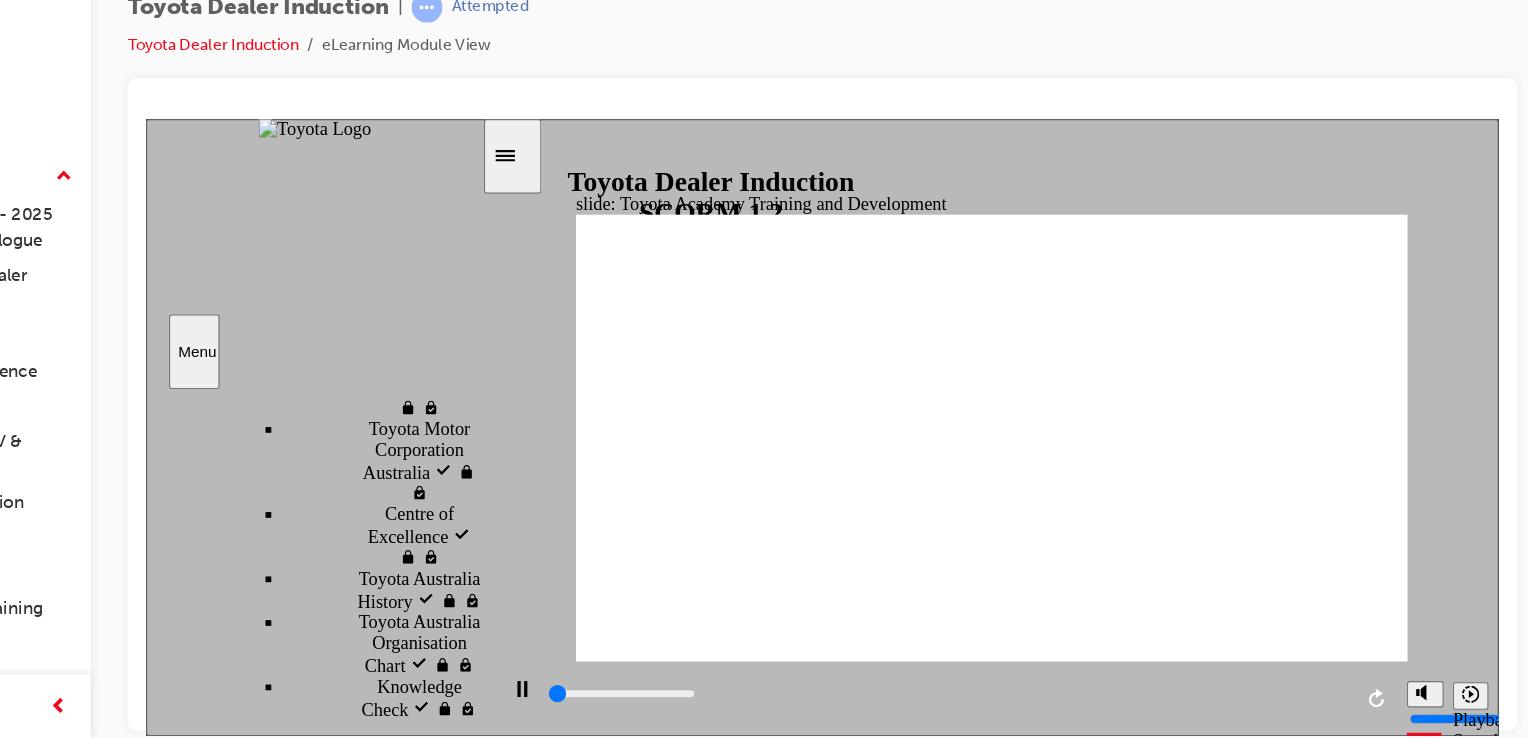 scroll, scrollTop: 1036, scrollLeft: 0, axis: vertical 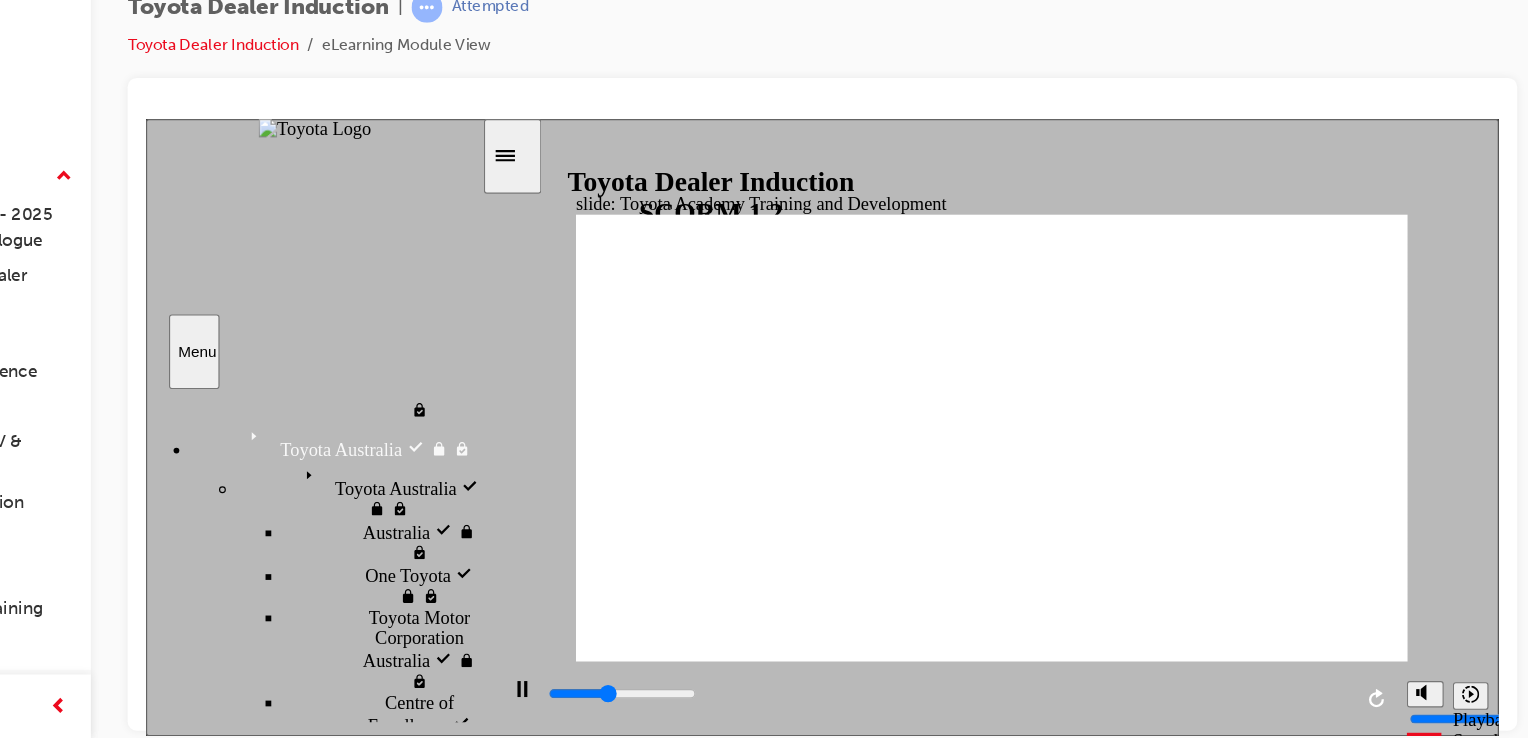 click 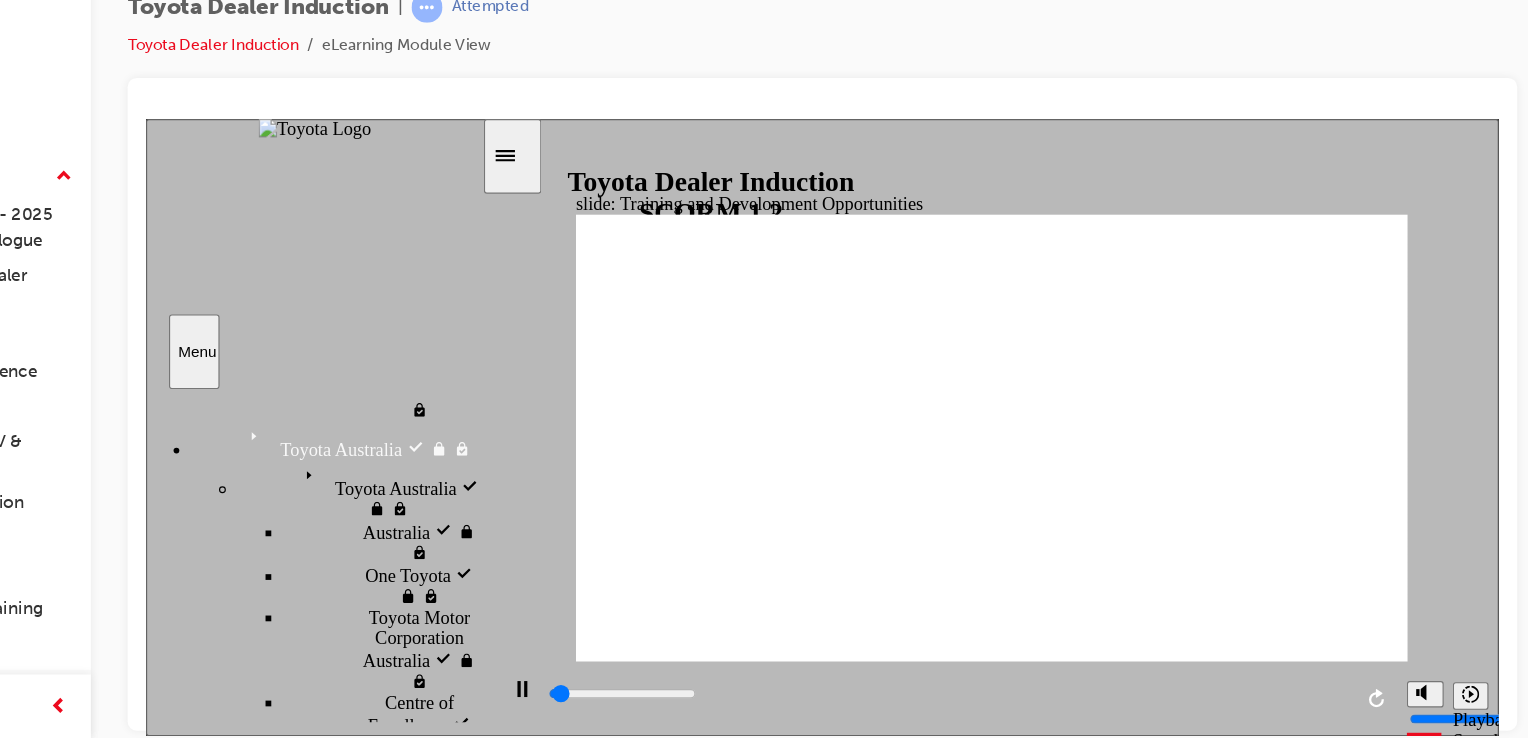 click 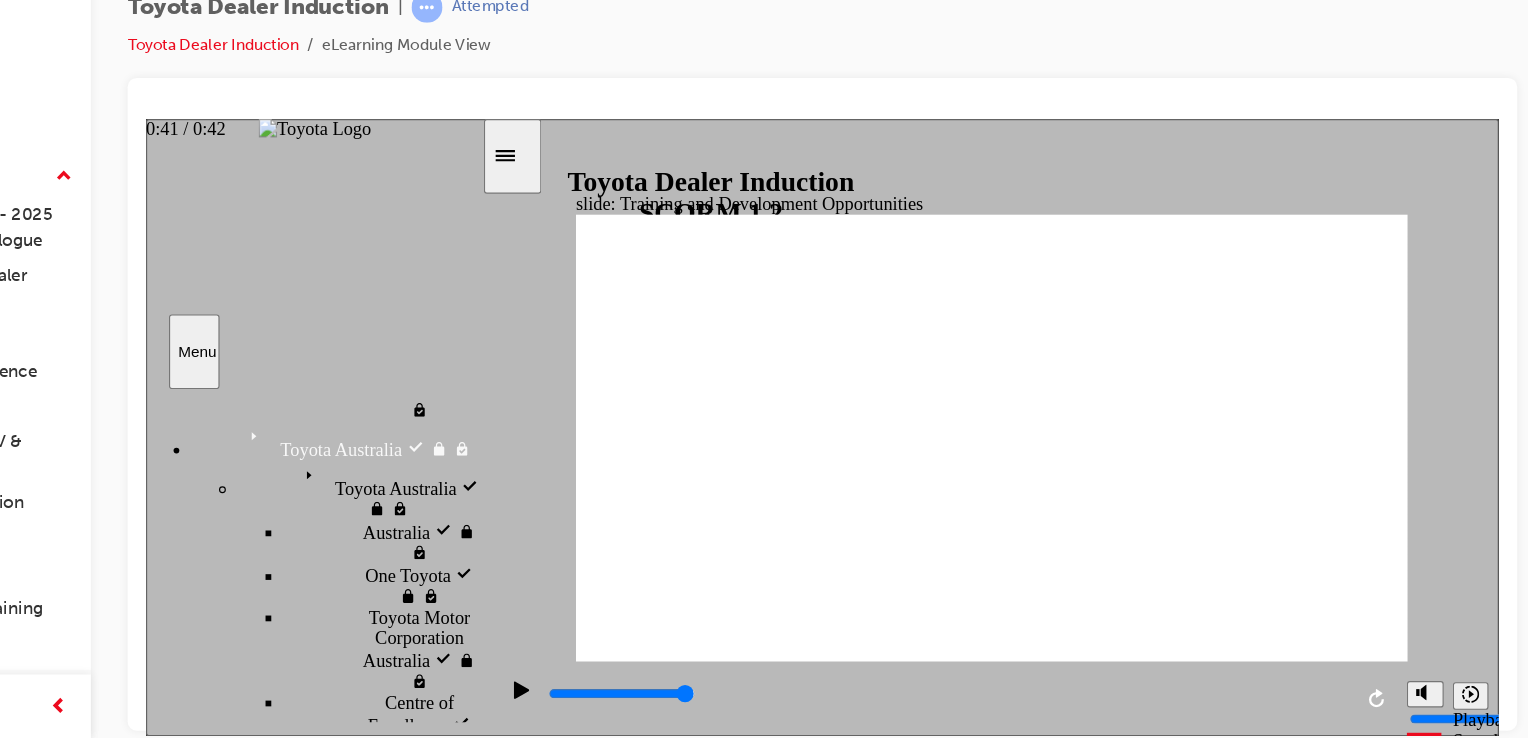 click at bounding box center [842, 619] 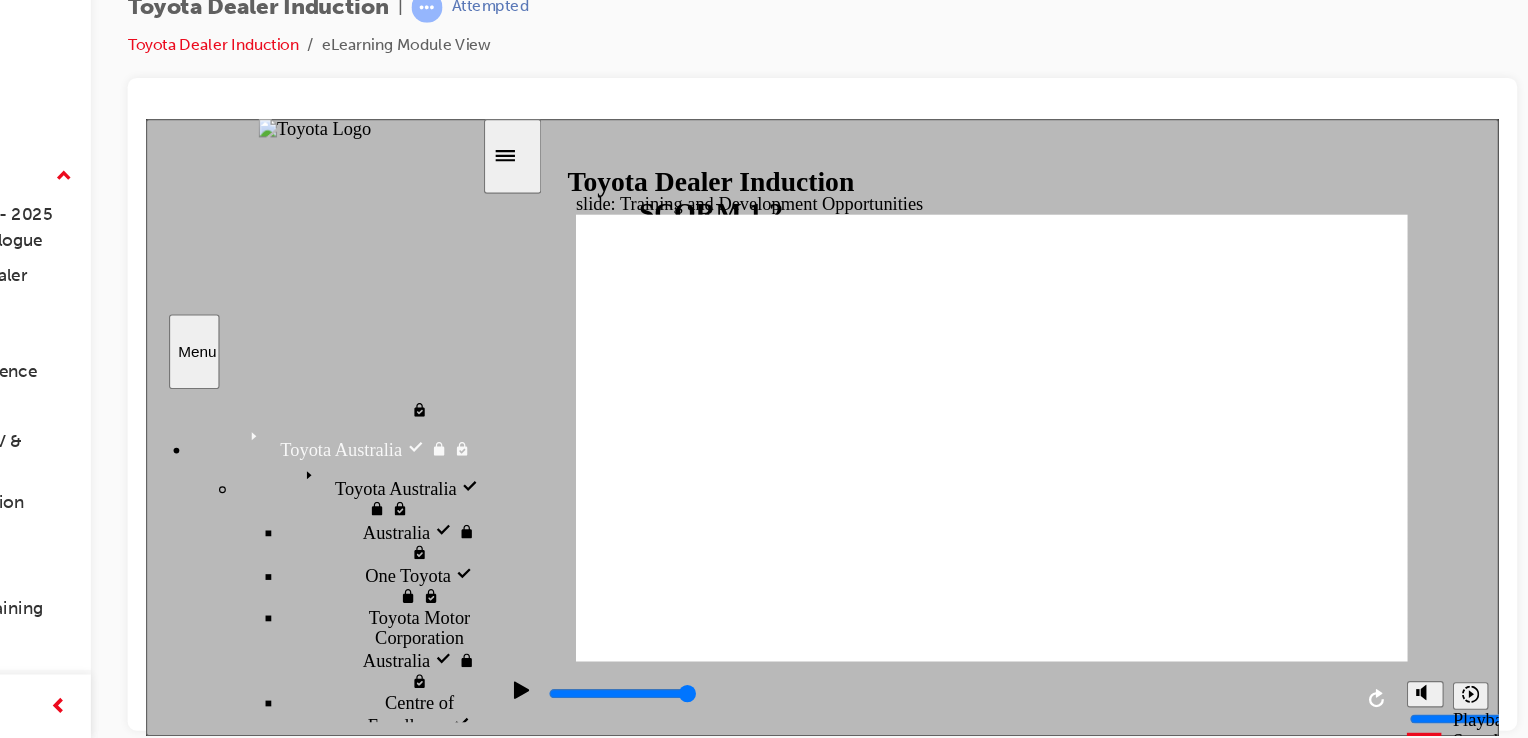 click on "Personal &  Proessional Dev . Personal &  Proessional Dev." at bounding box center (658, 1970) 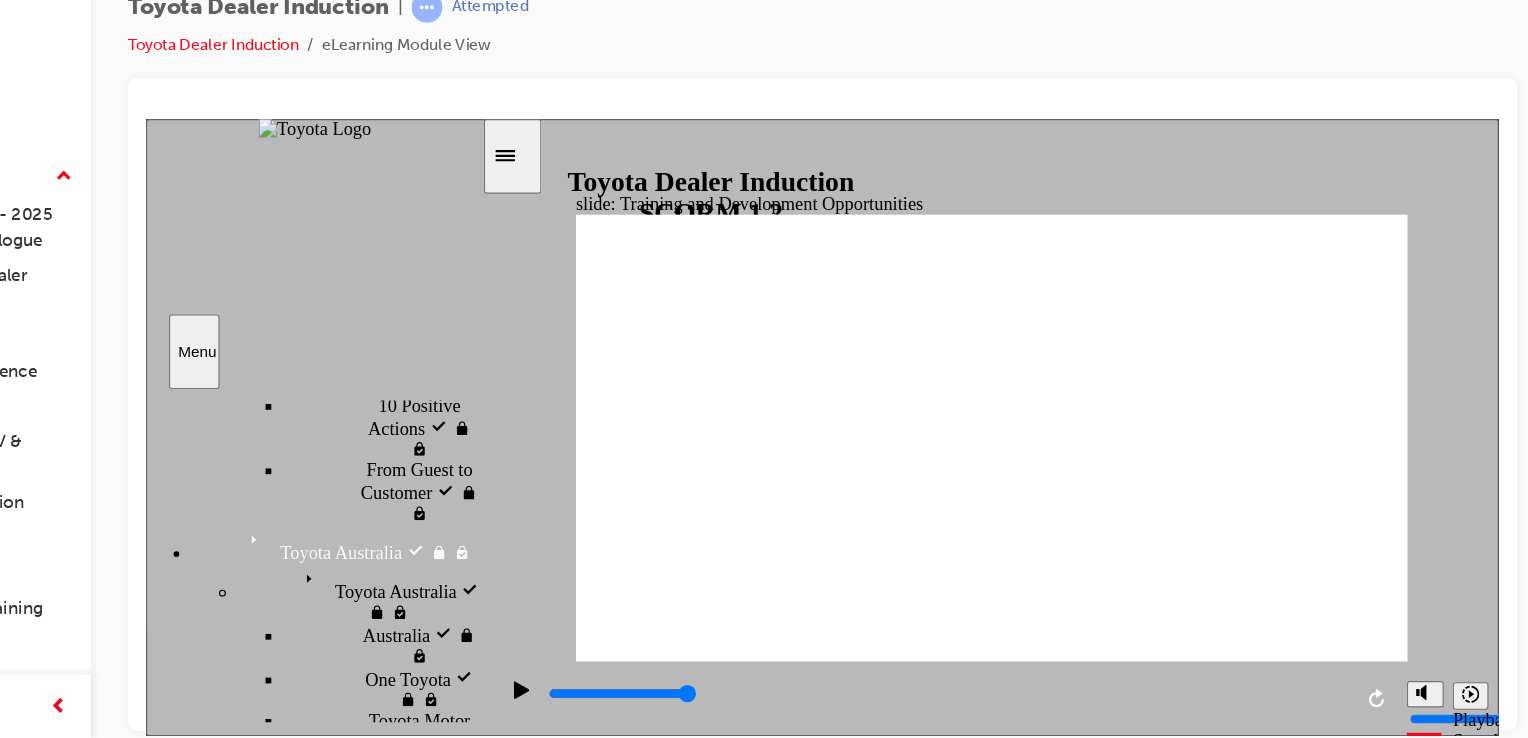 click 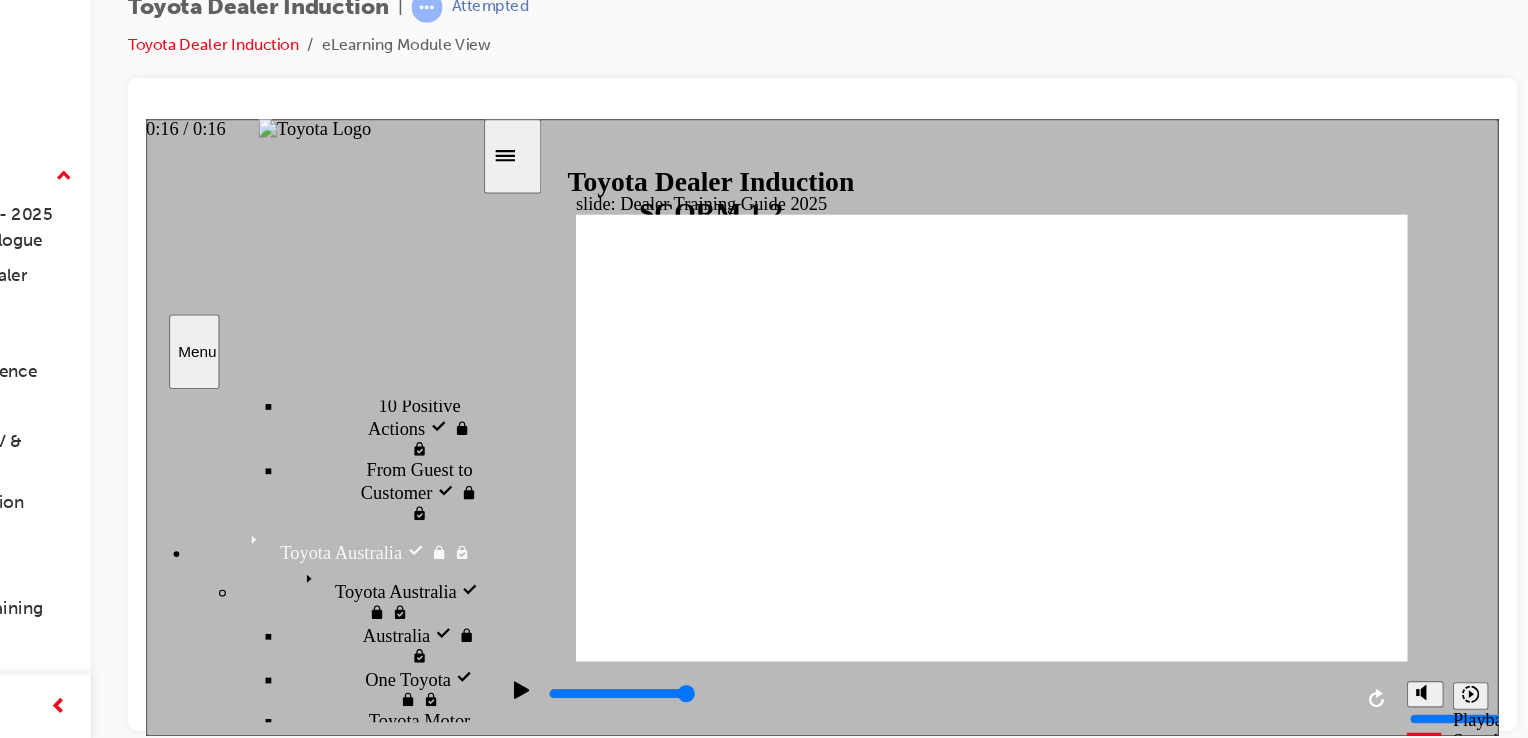 click at bounding box center (559, 618) 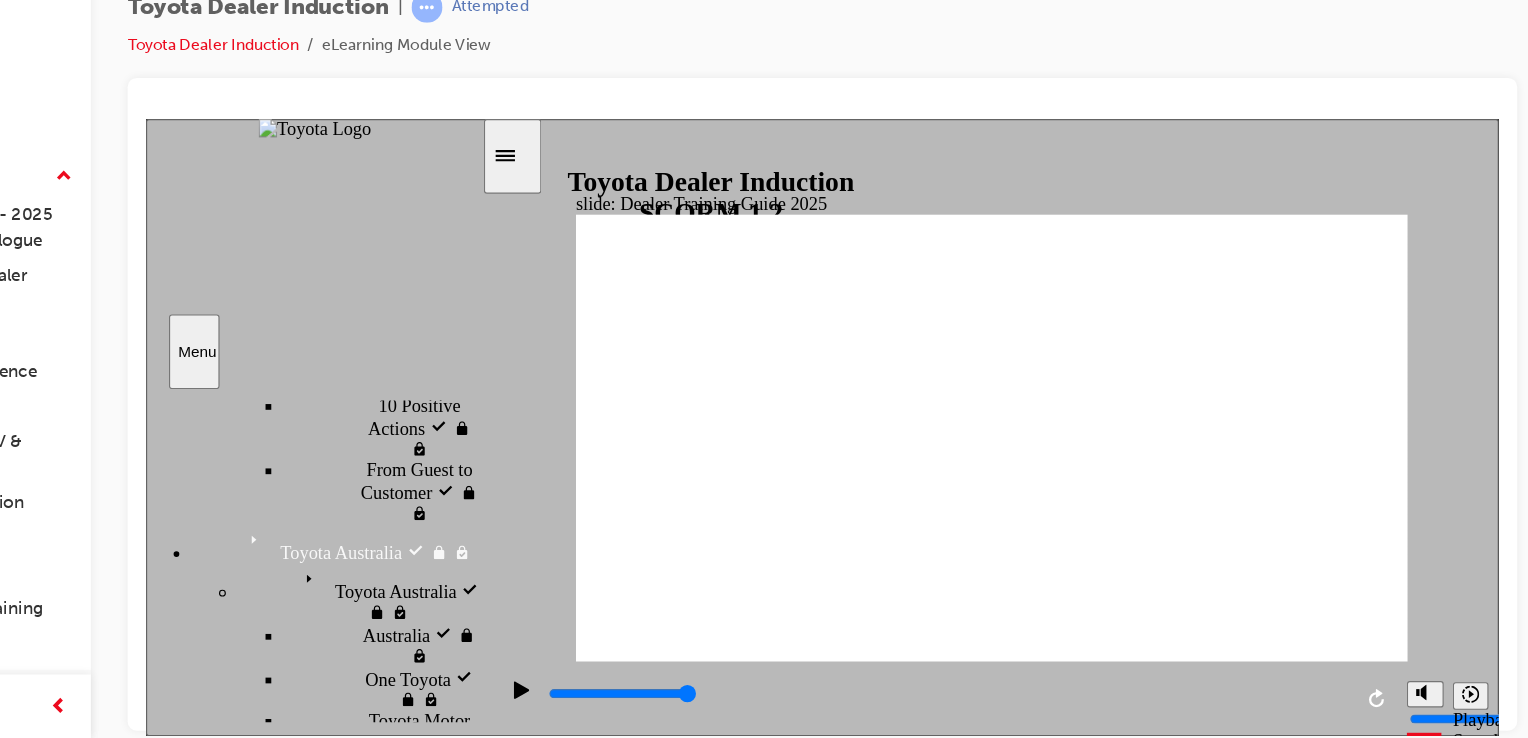 click 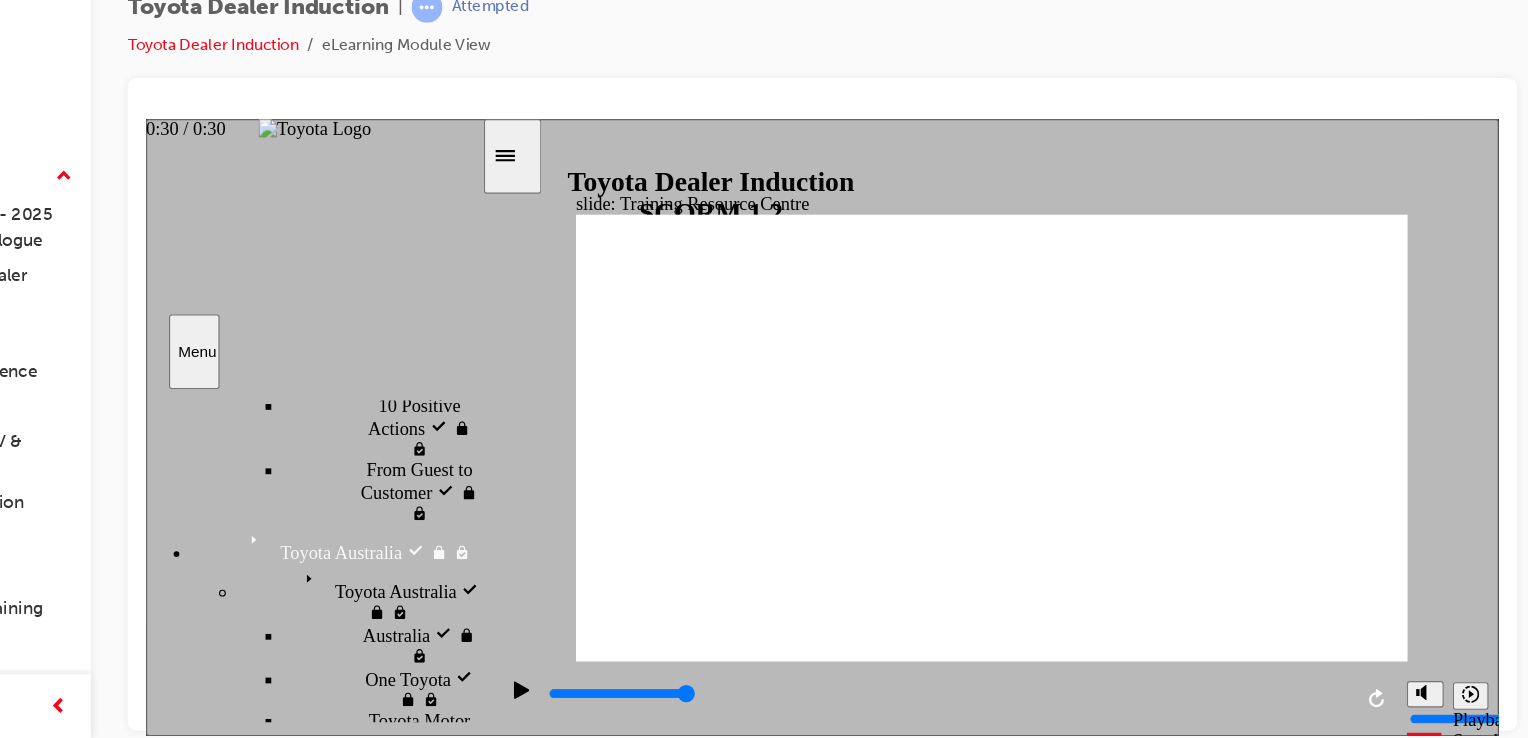 click at bounding box center (842, 619) 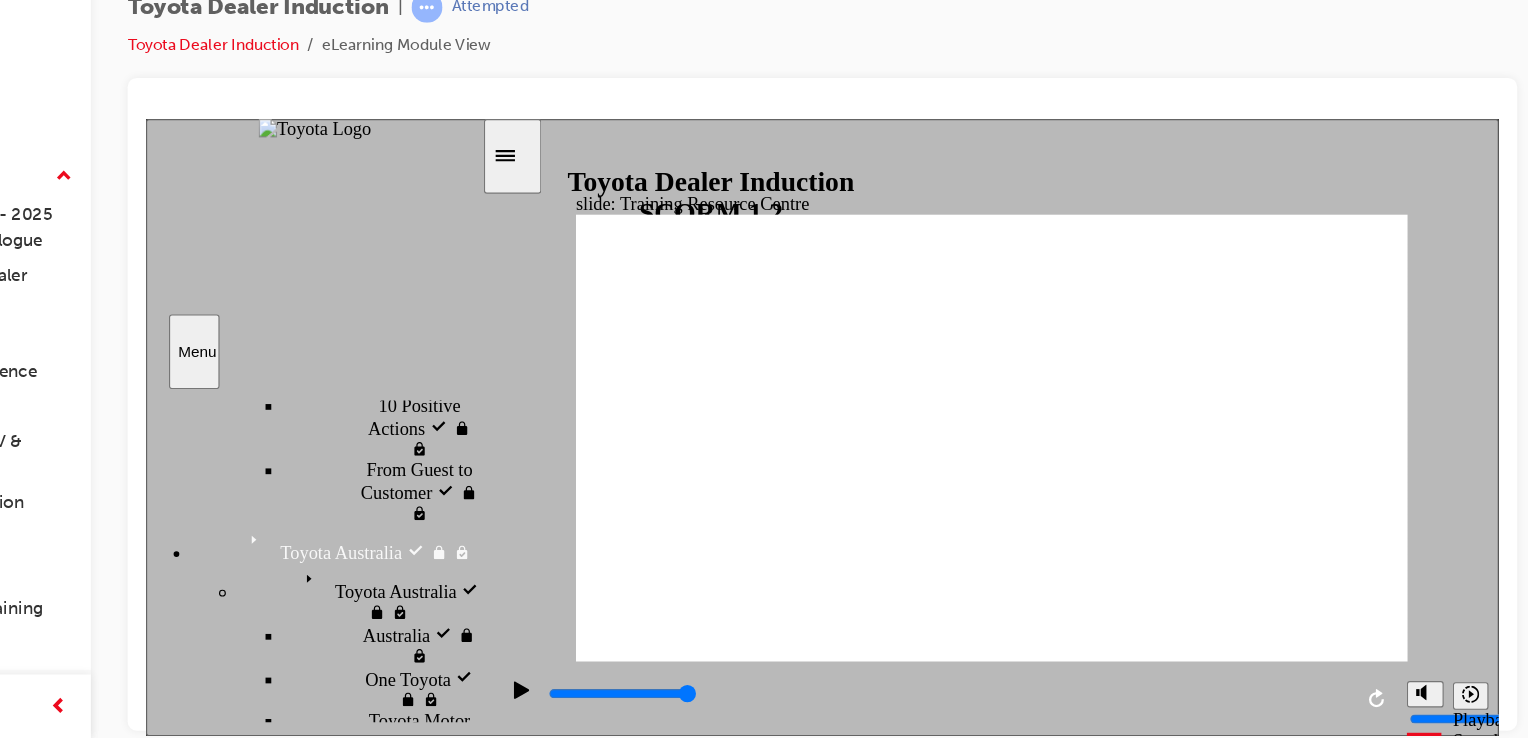 click 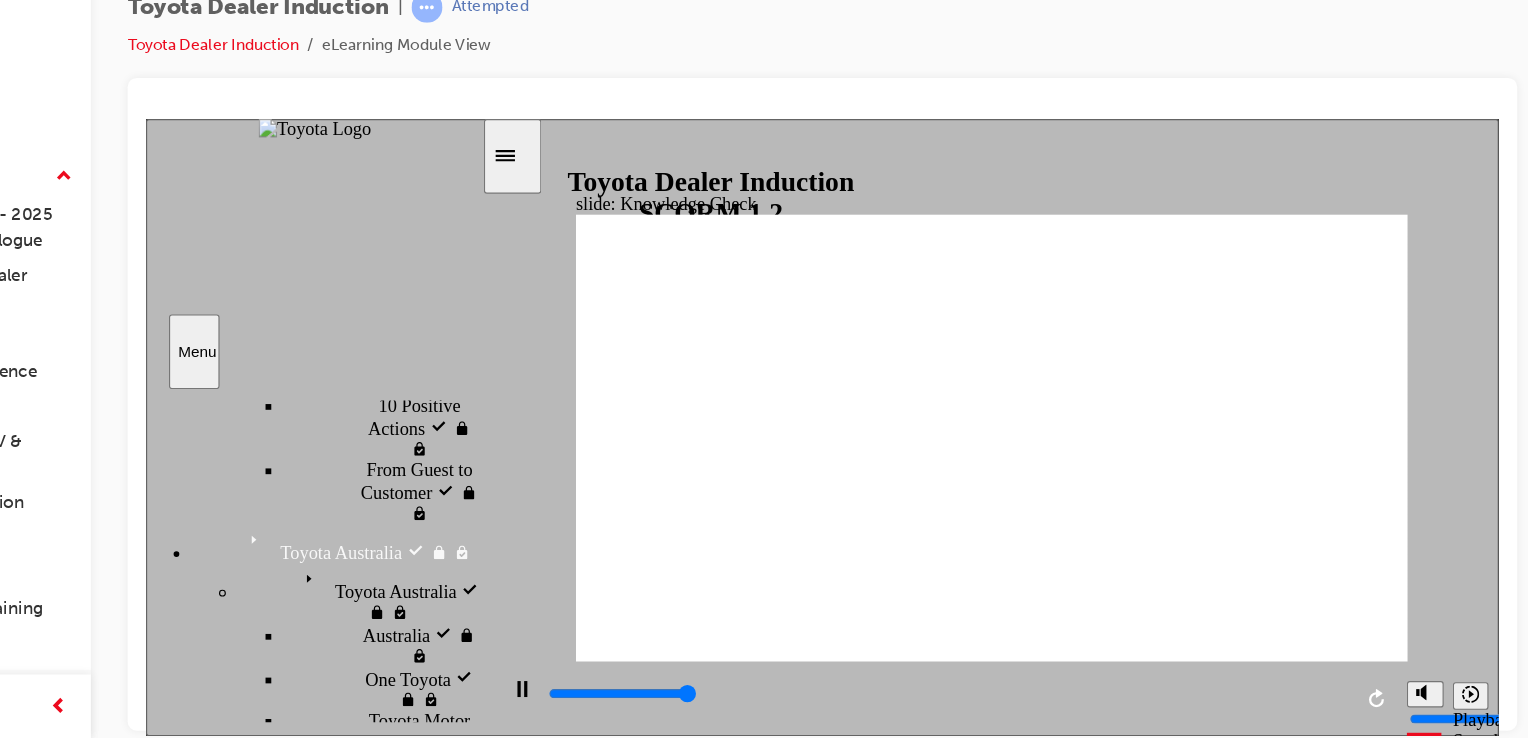 type on "5000" 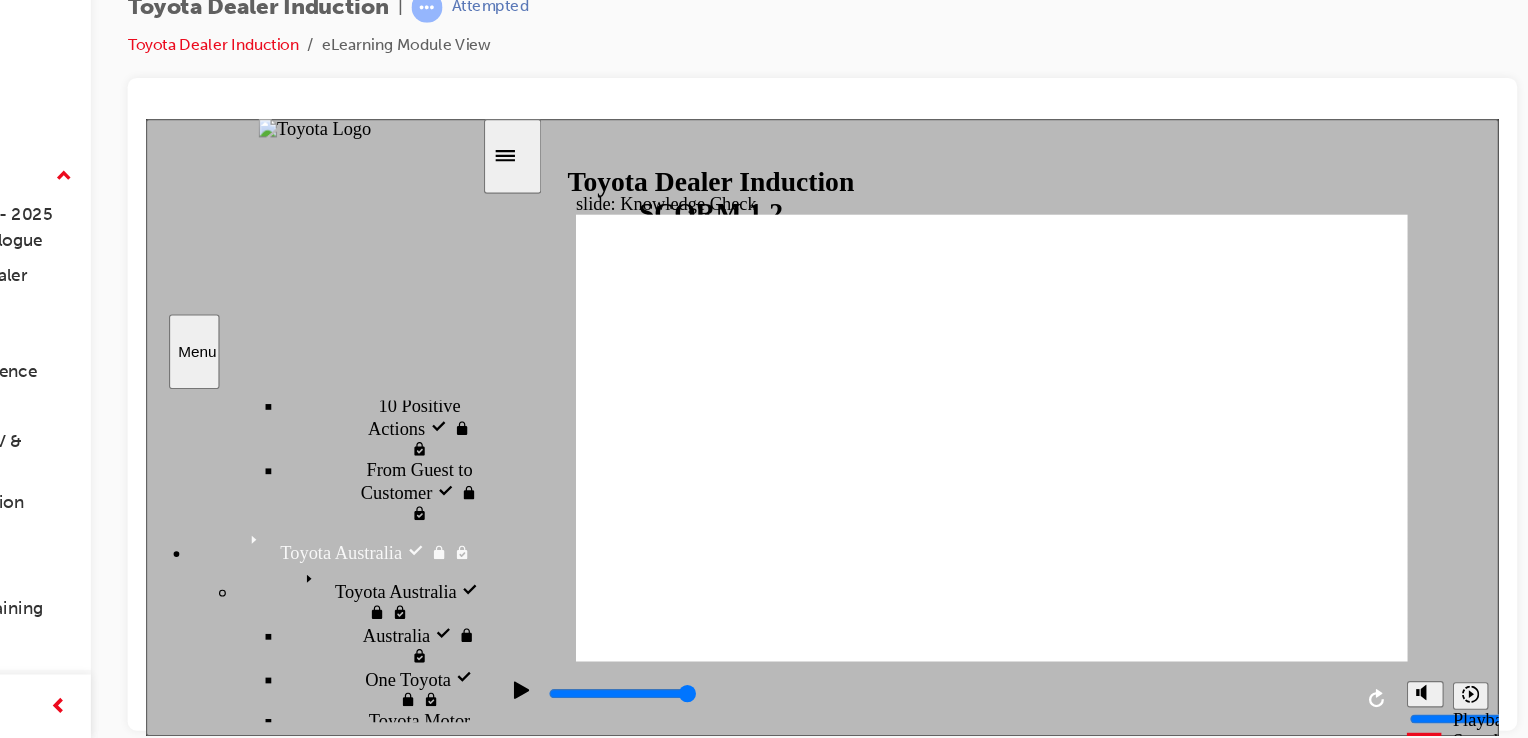 click 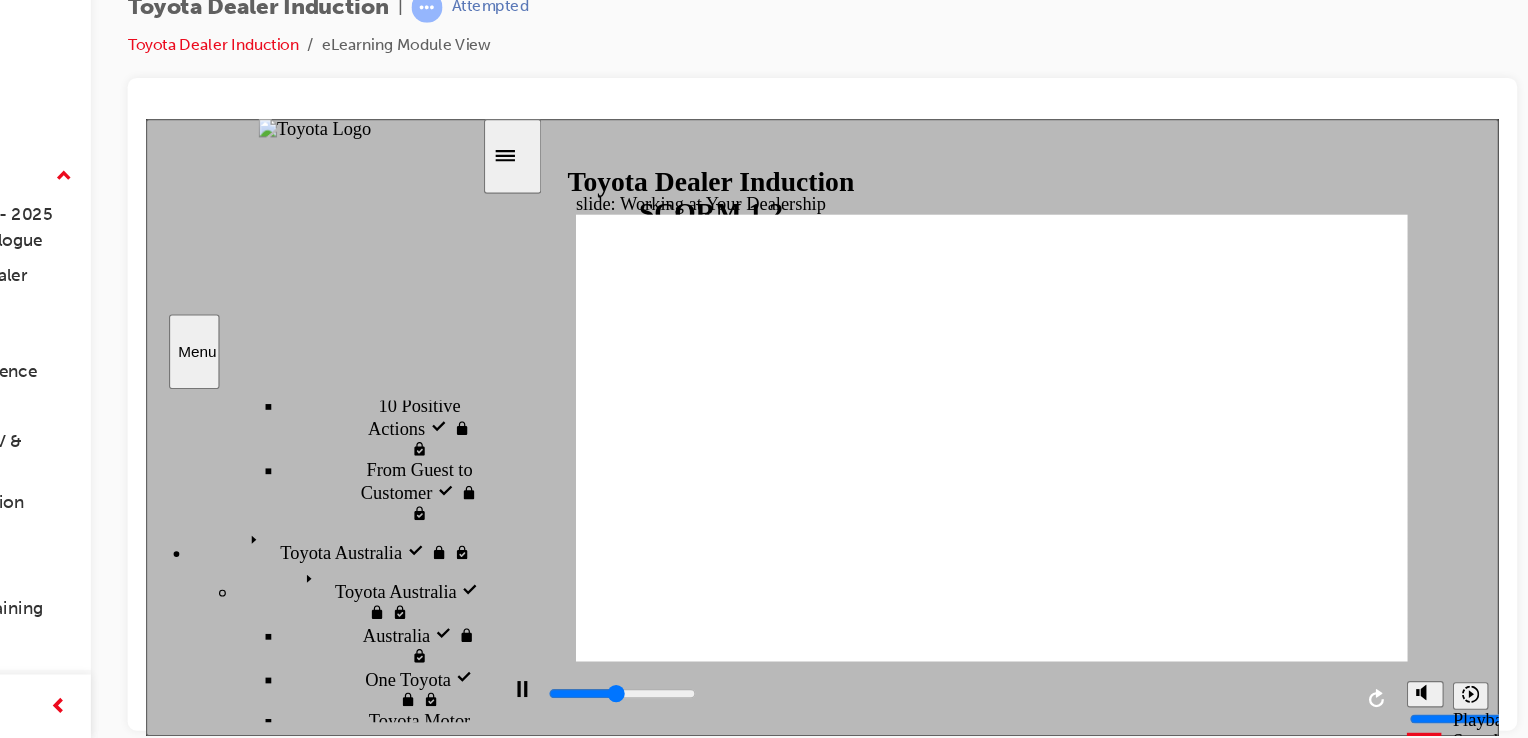 click 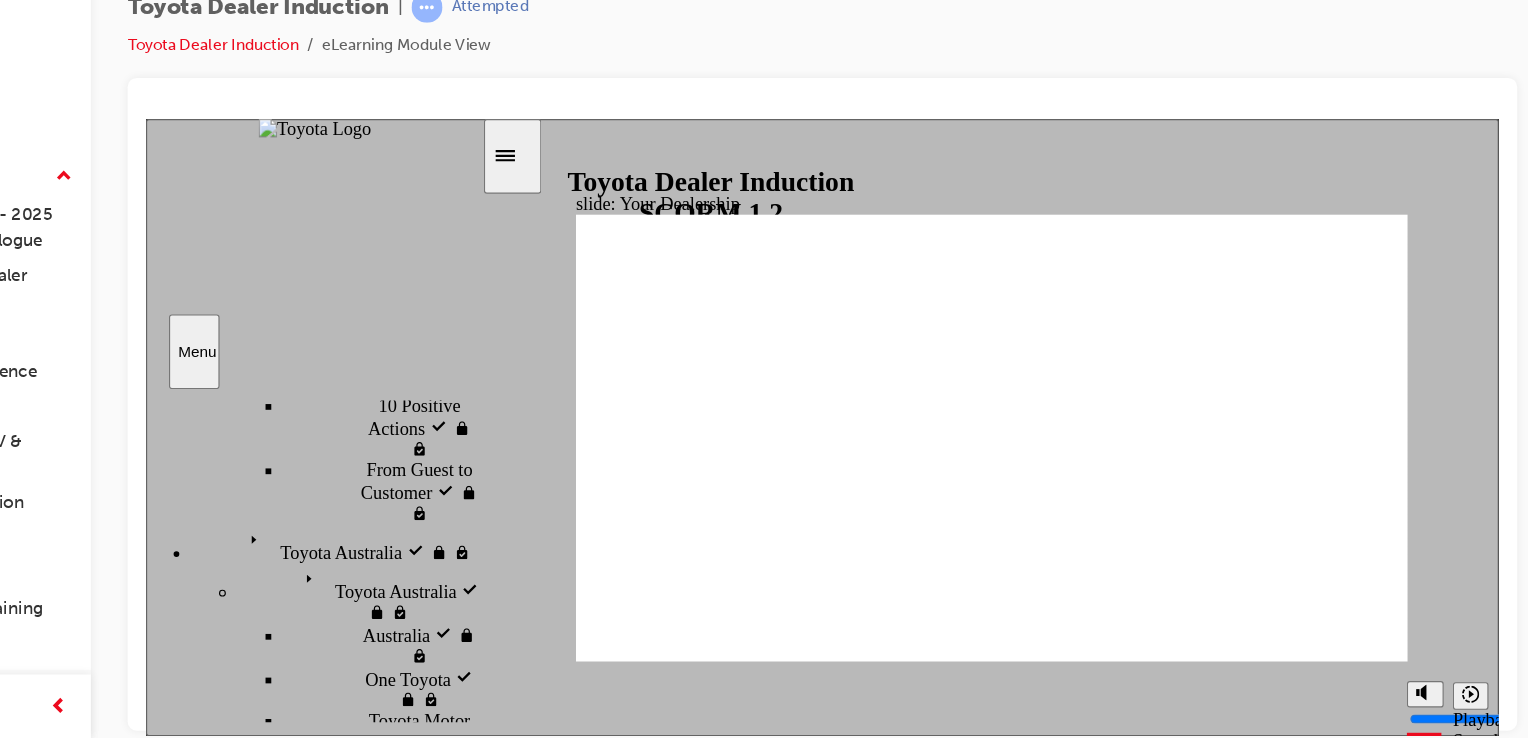 click at bounding box center [669, 1650] 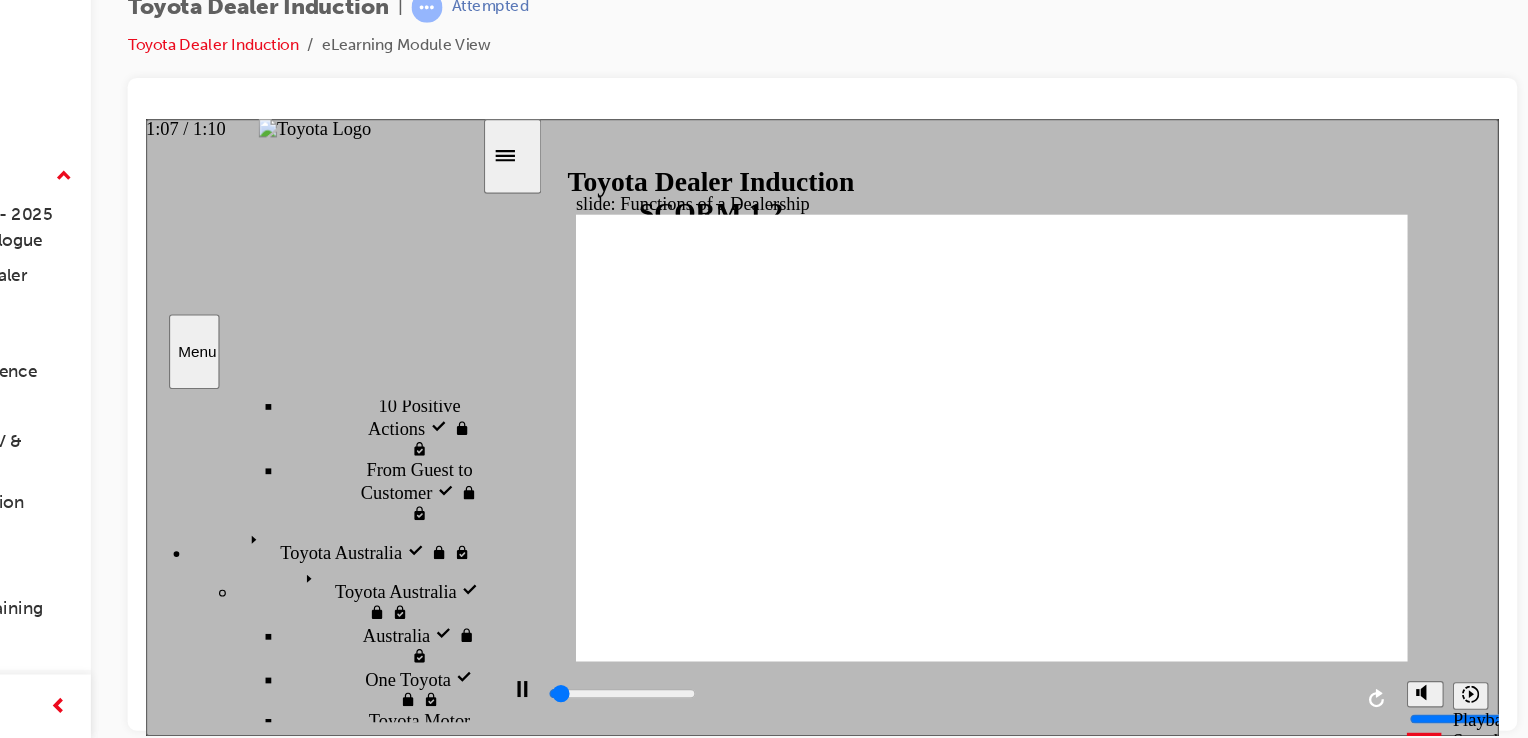 click at bounding box center (842, 619) 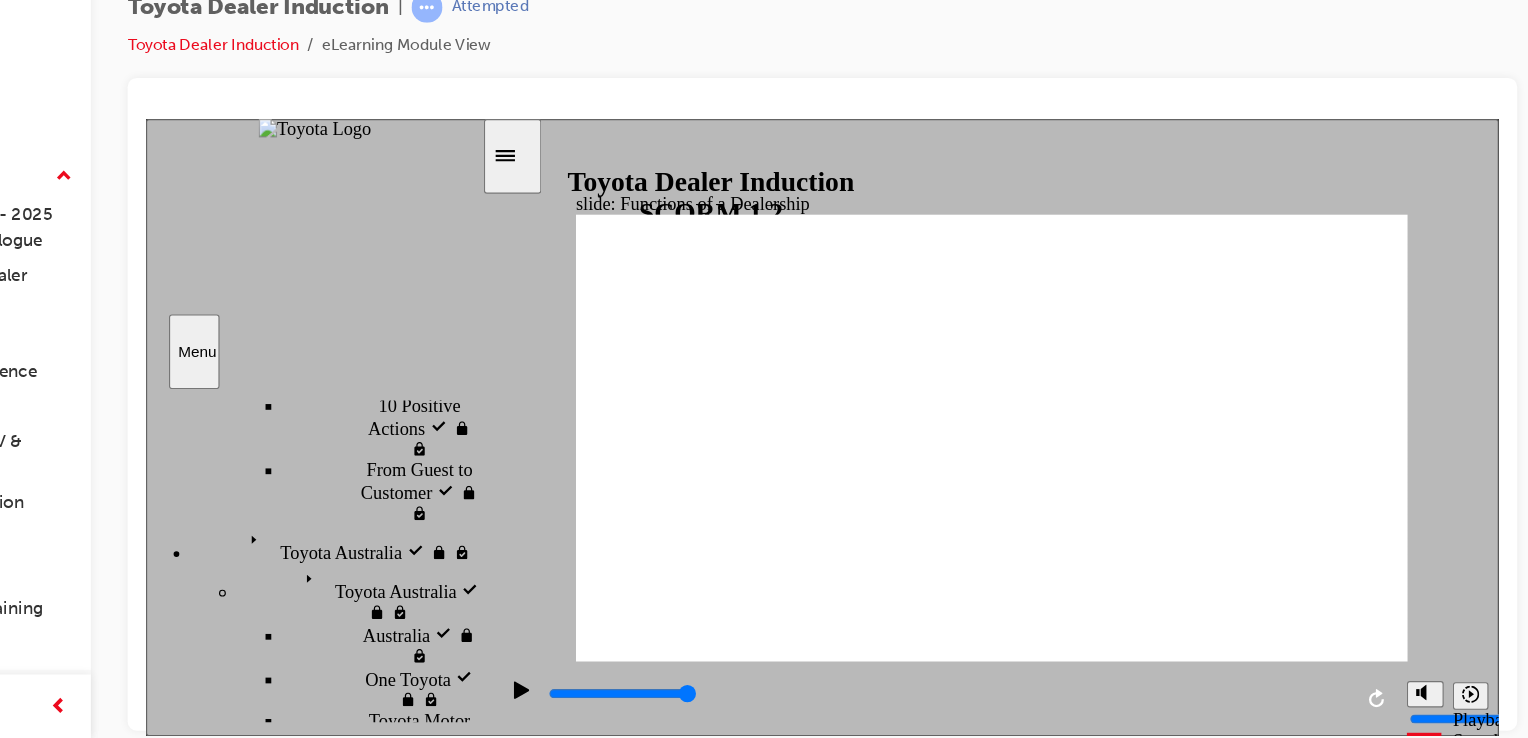 click 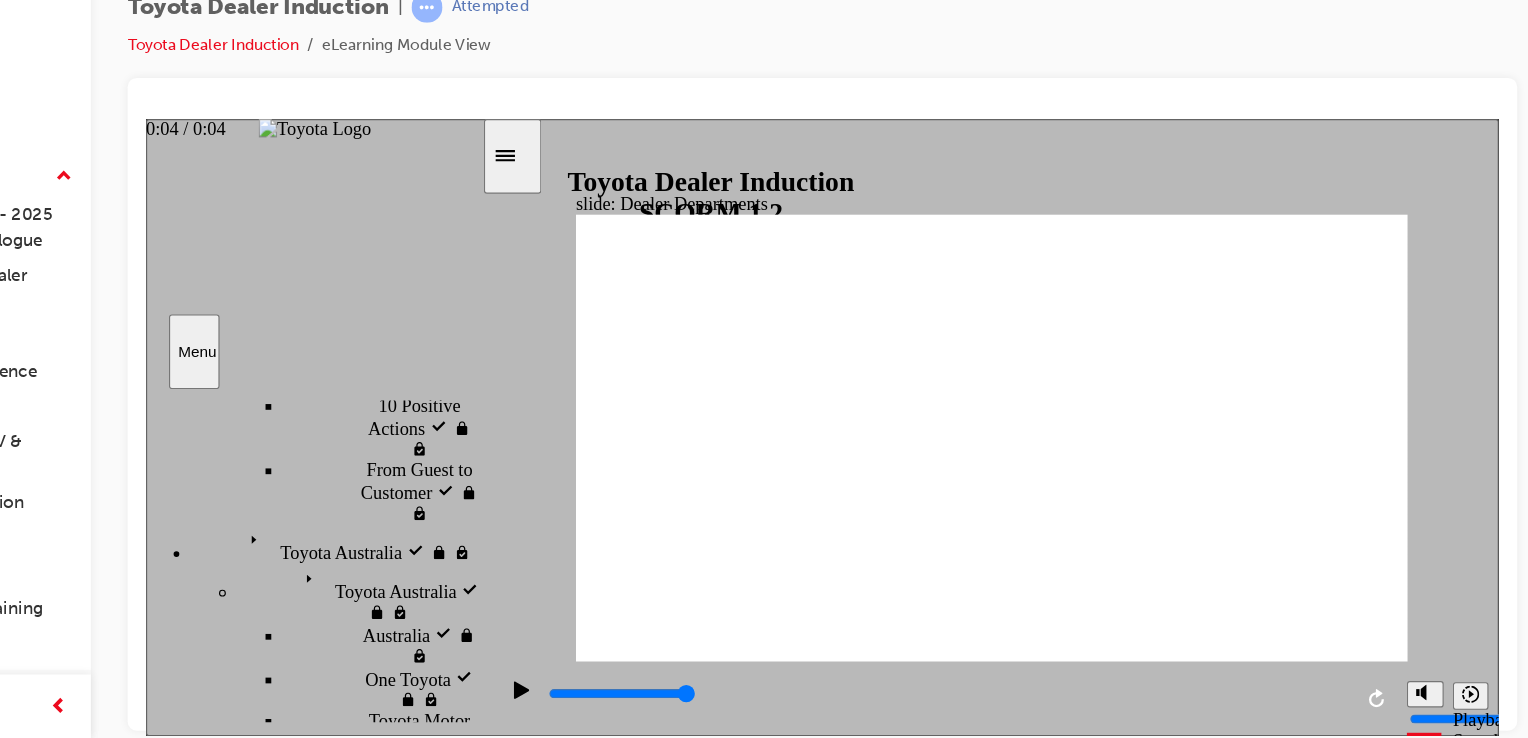 click 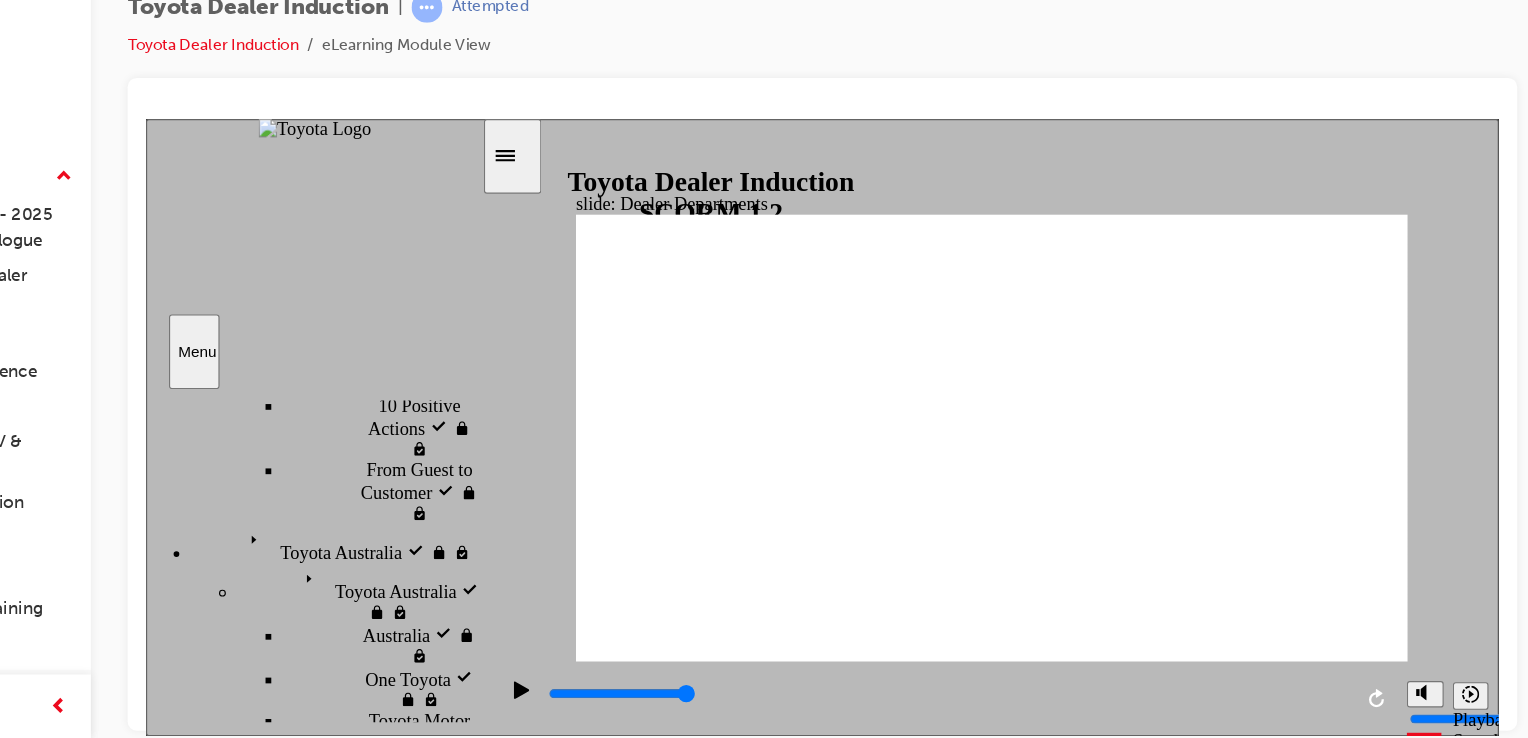 click 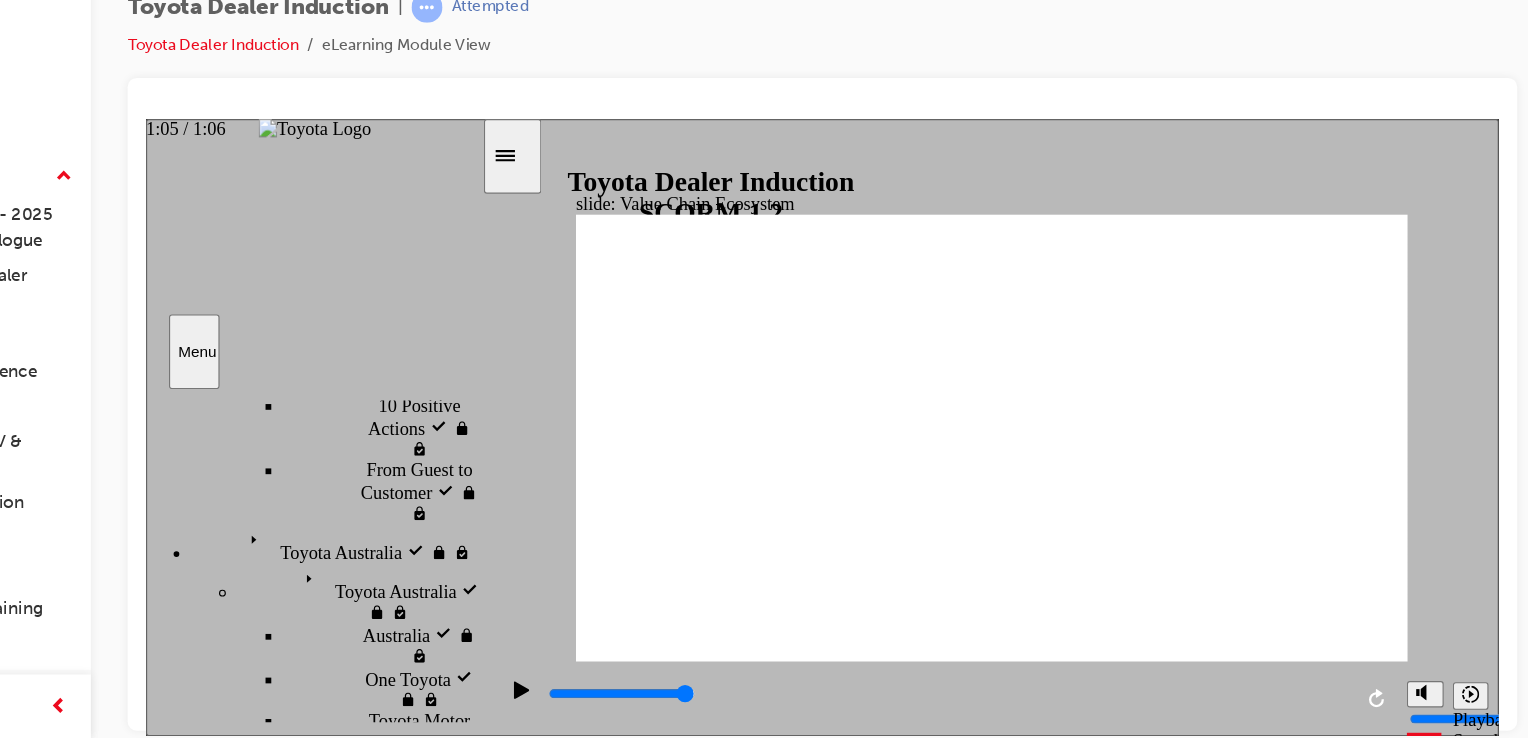 click at bounding box center (842, 619) 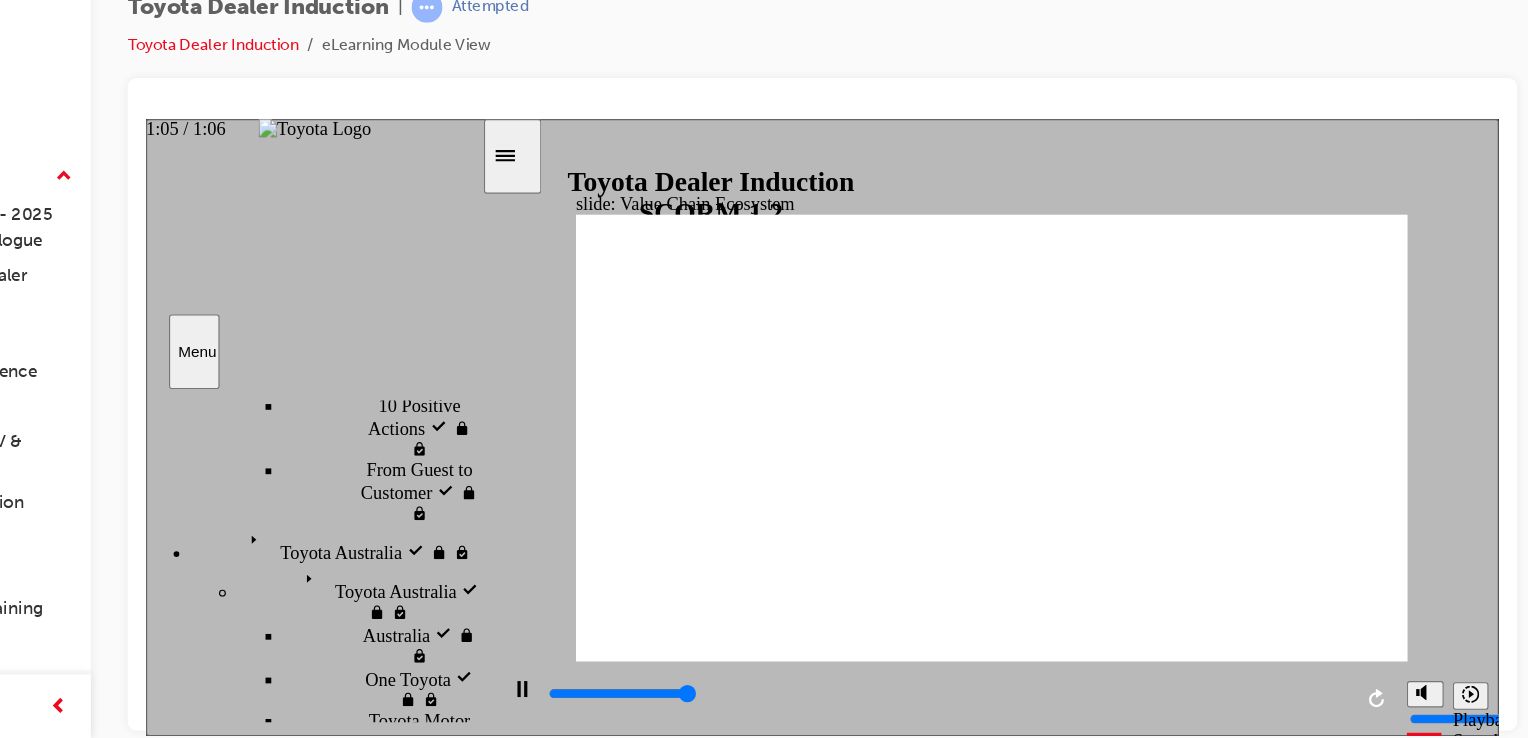 click on "1:05 / 1:06" at bounding box center [179, 127] 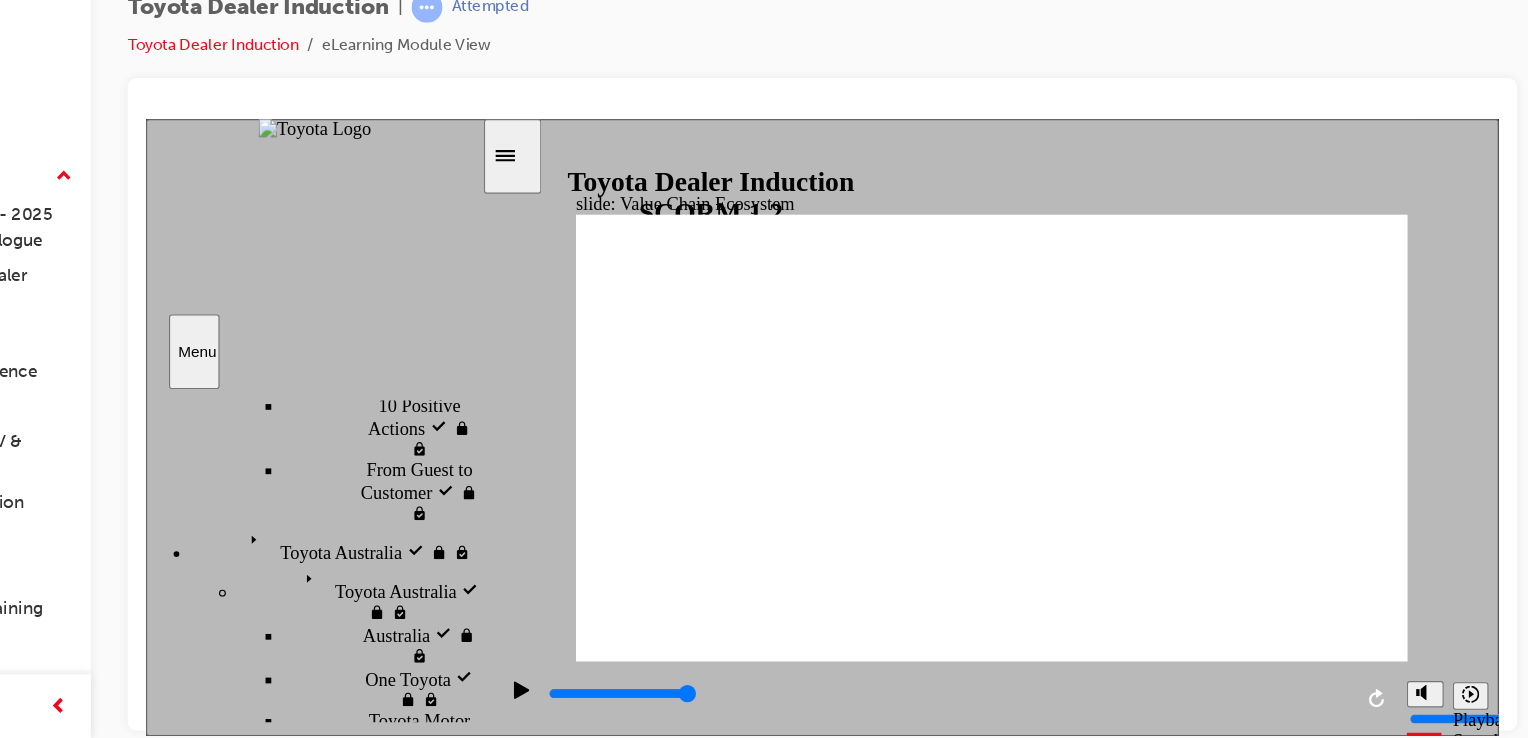 click 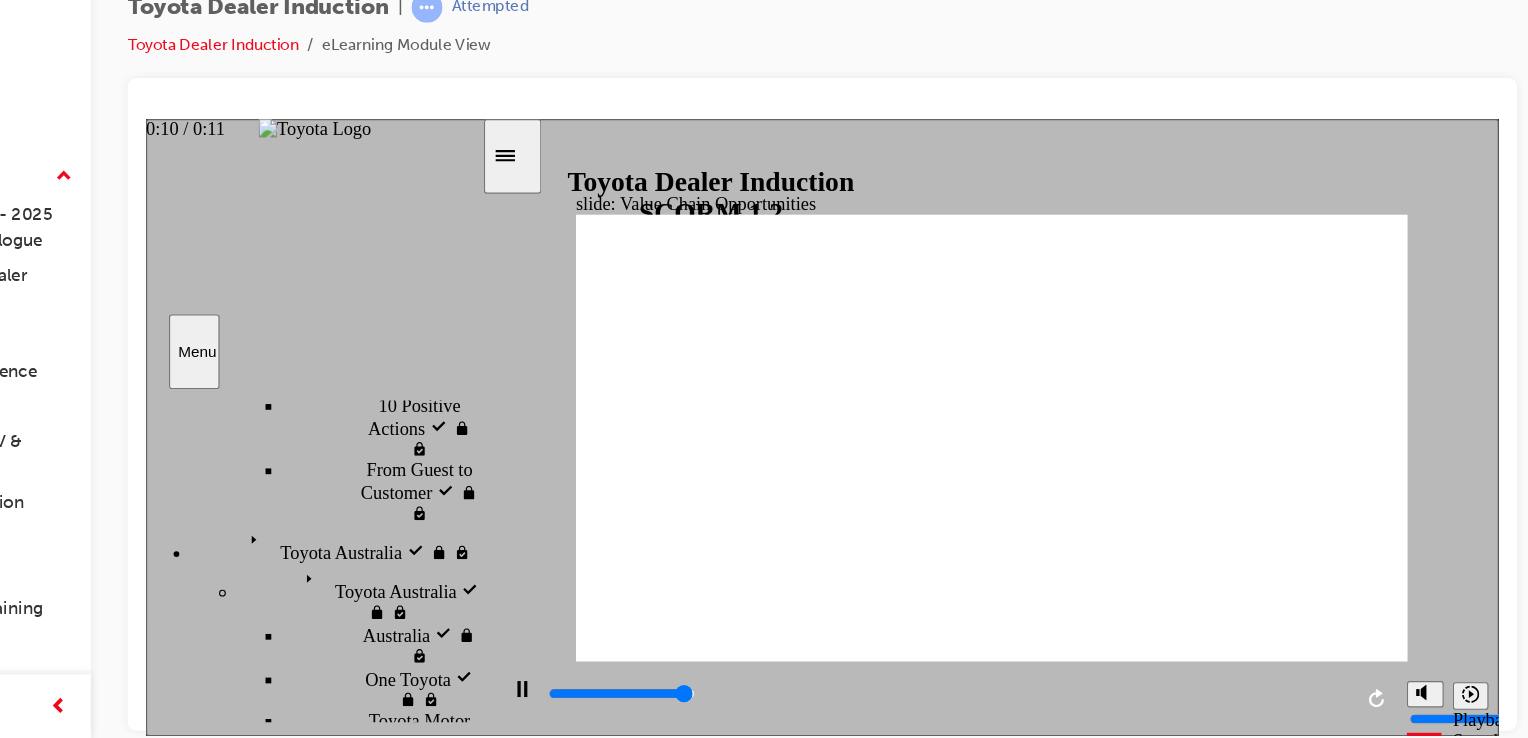click at bounding box center [842, 619] 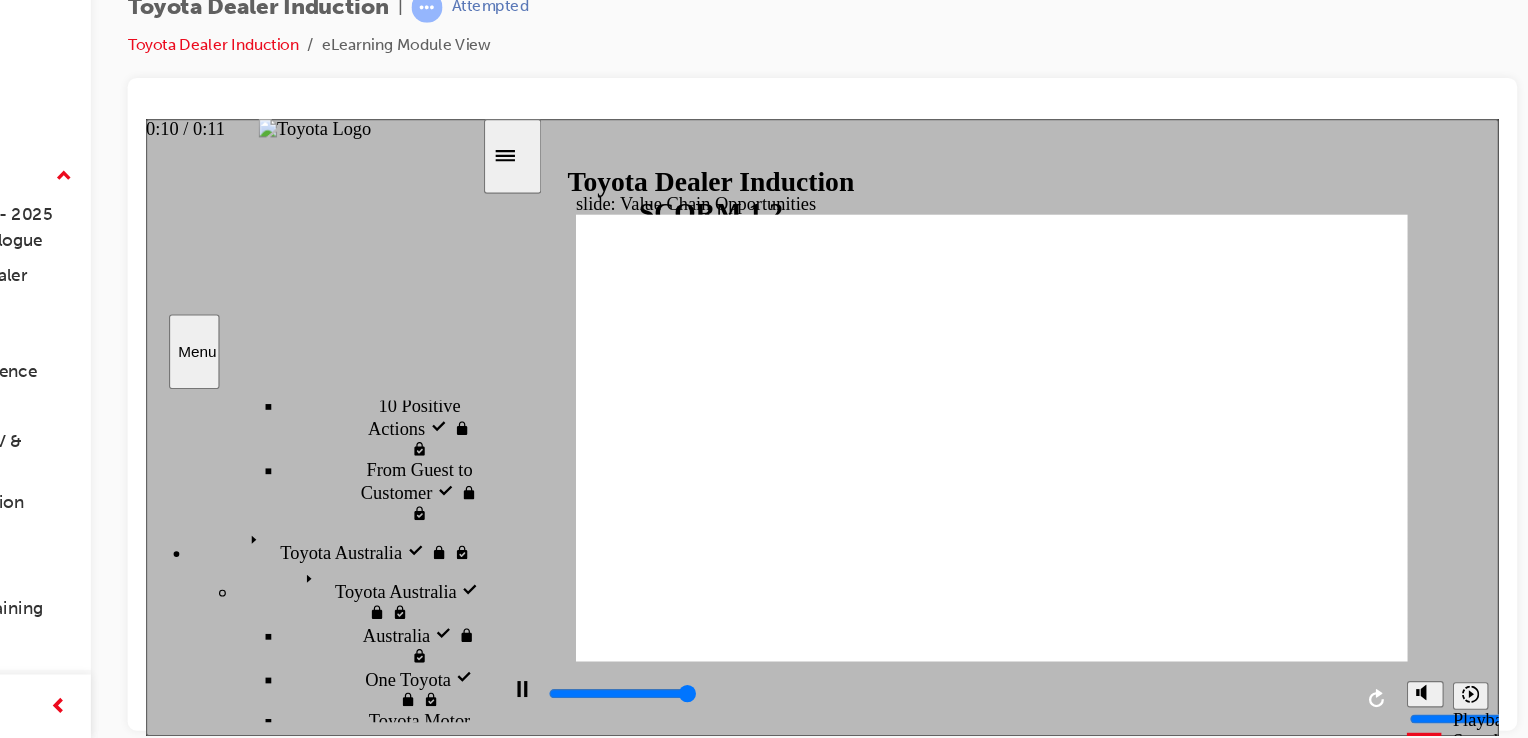 type on "11300" 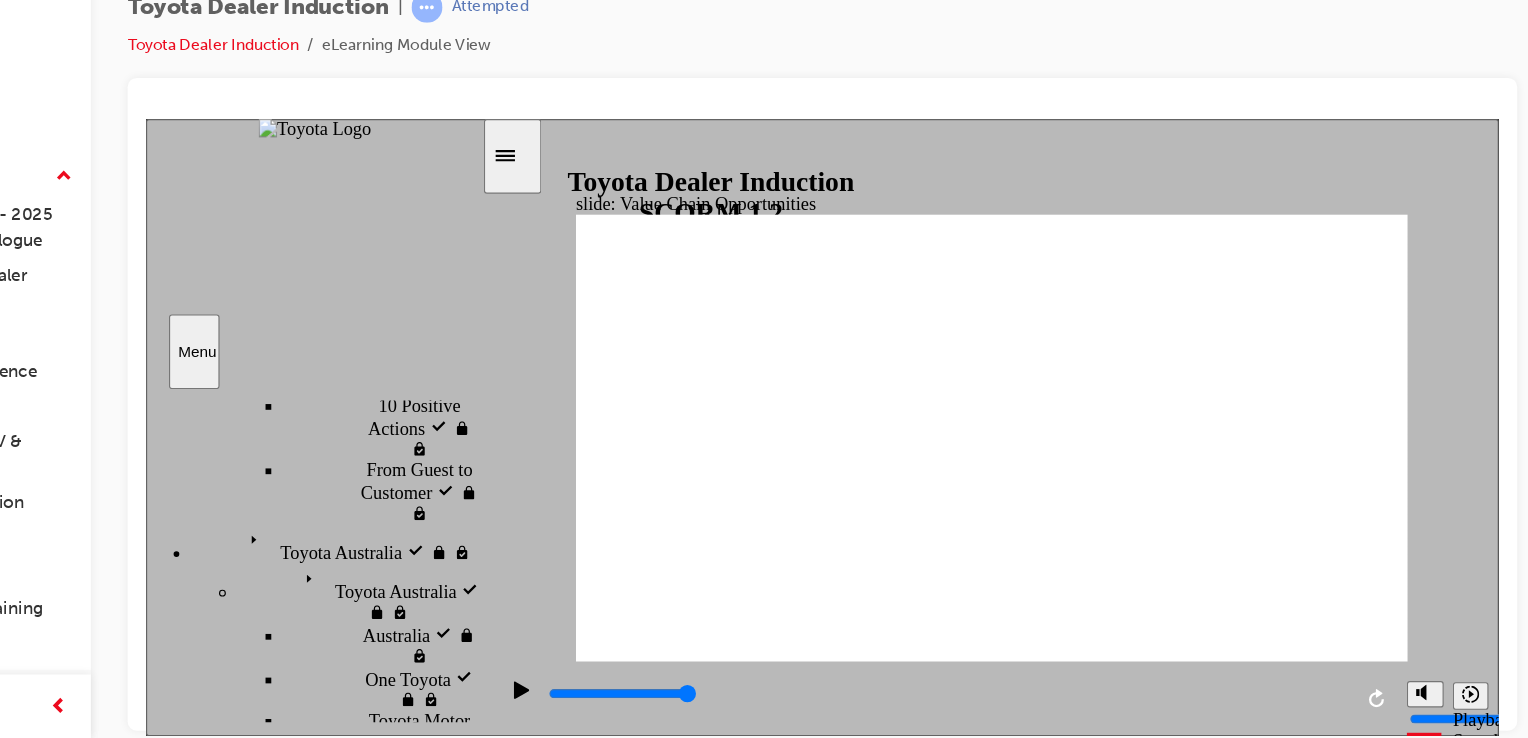 click 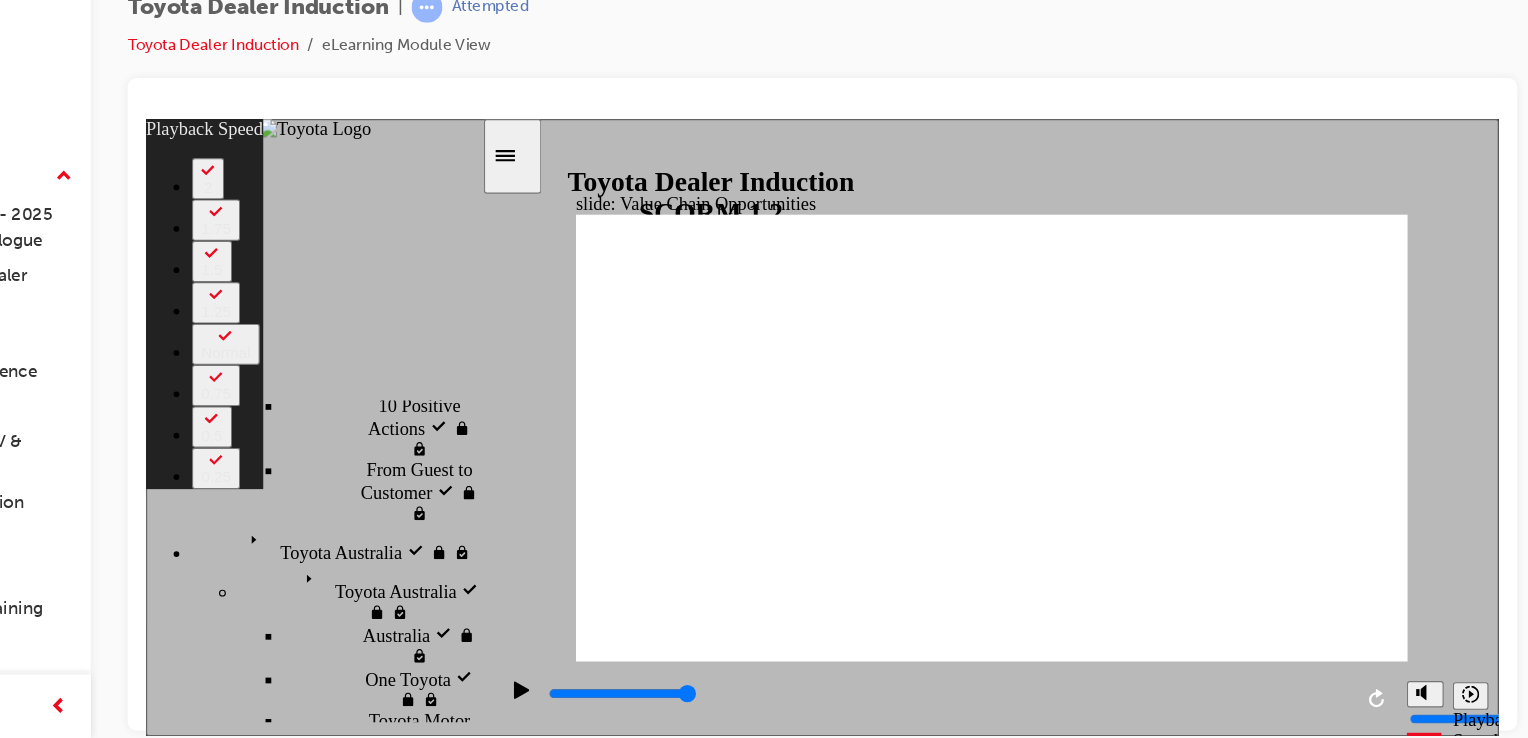 click at bounding box center [881, 3117] 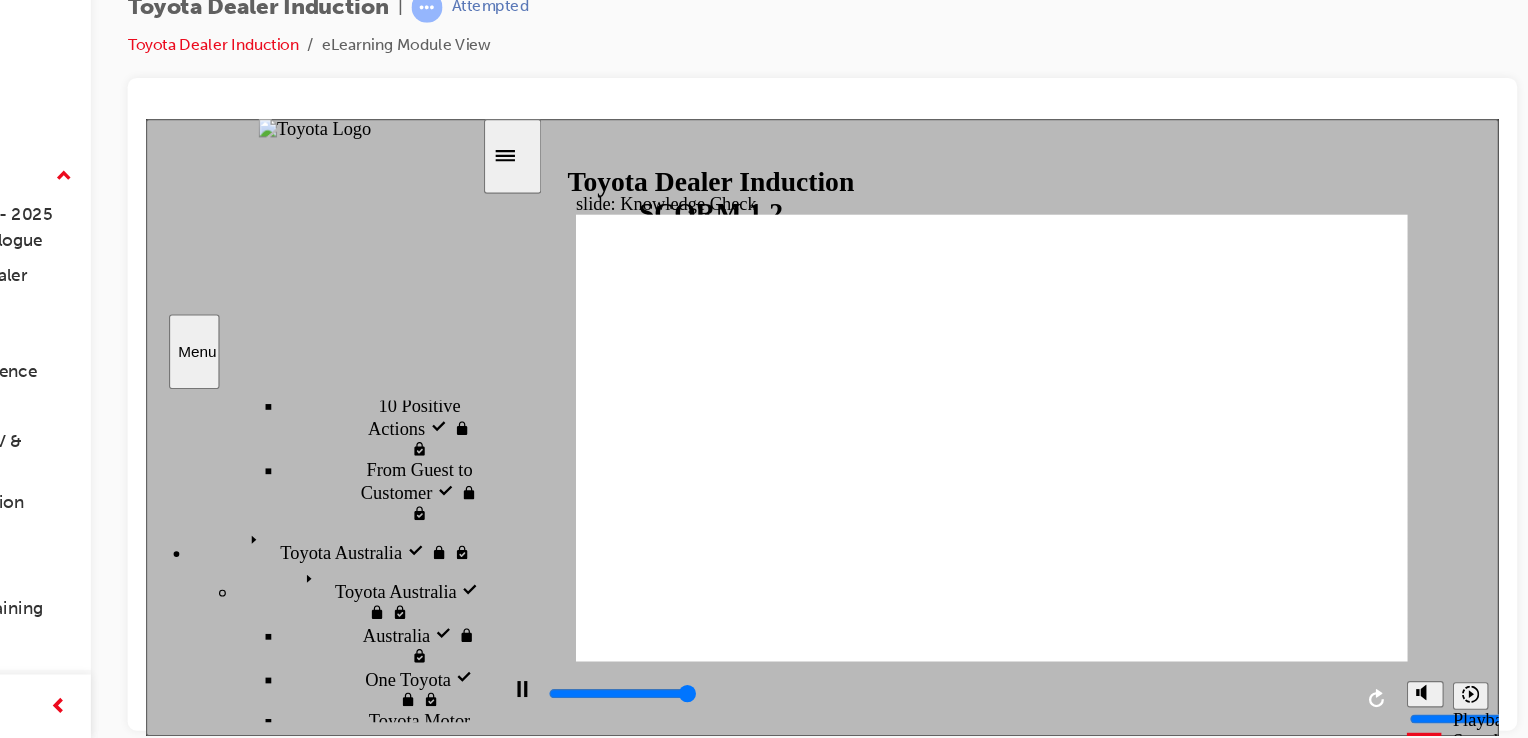 type on "5000" 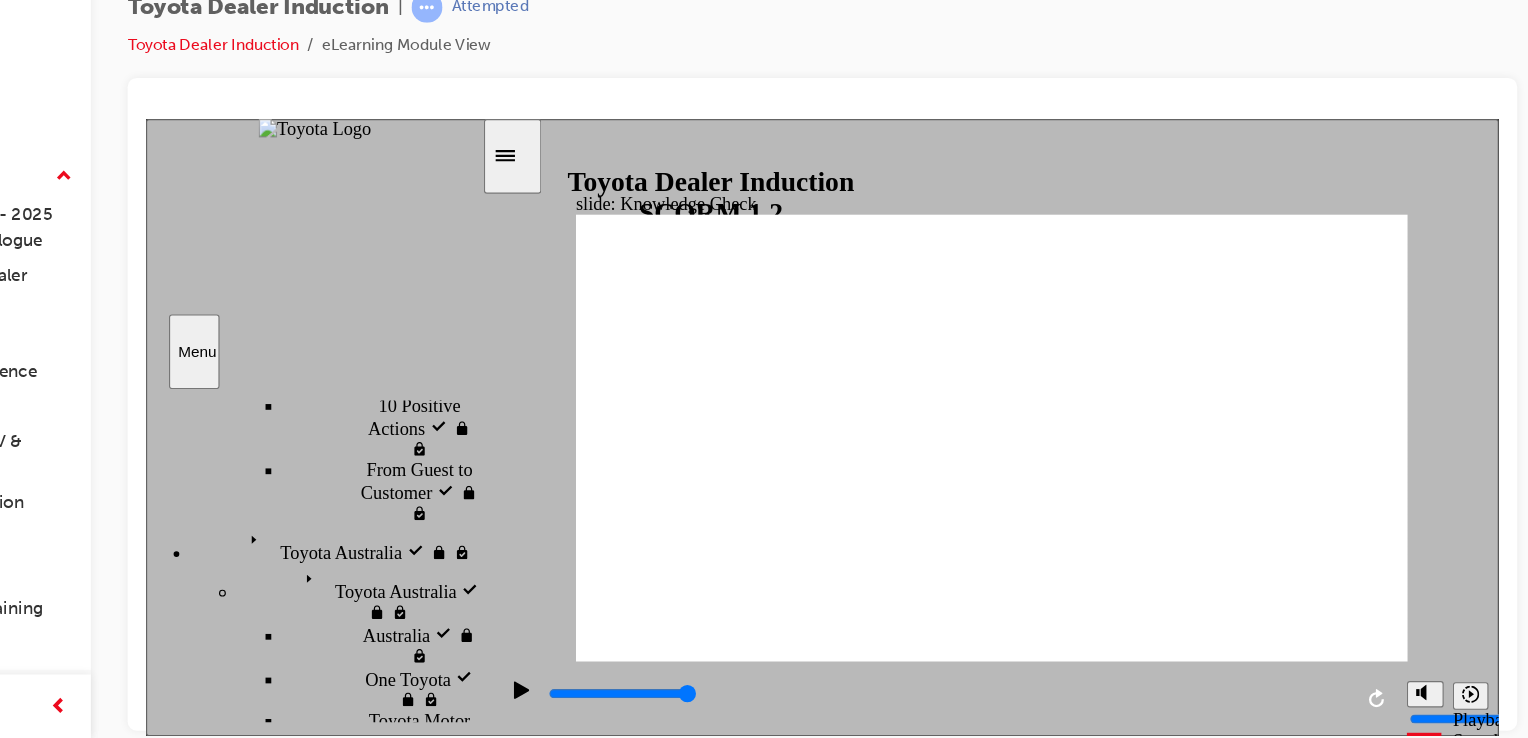 radio on "true" 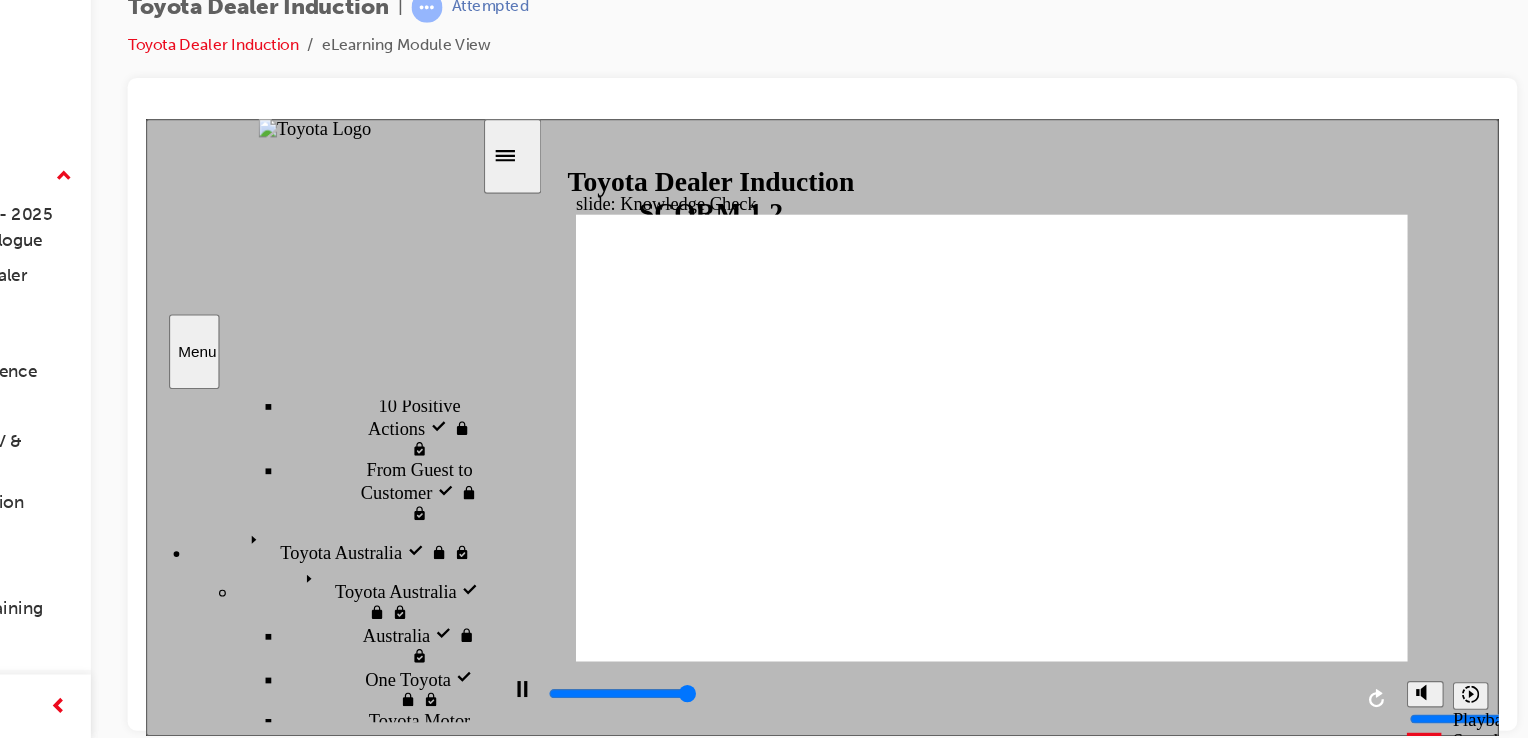 type on "5000" 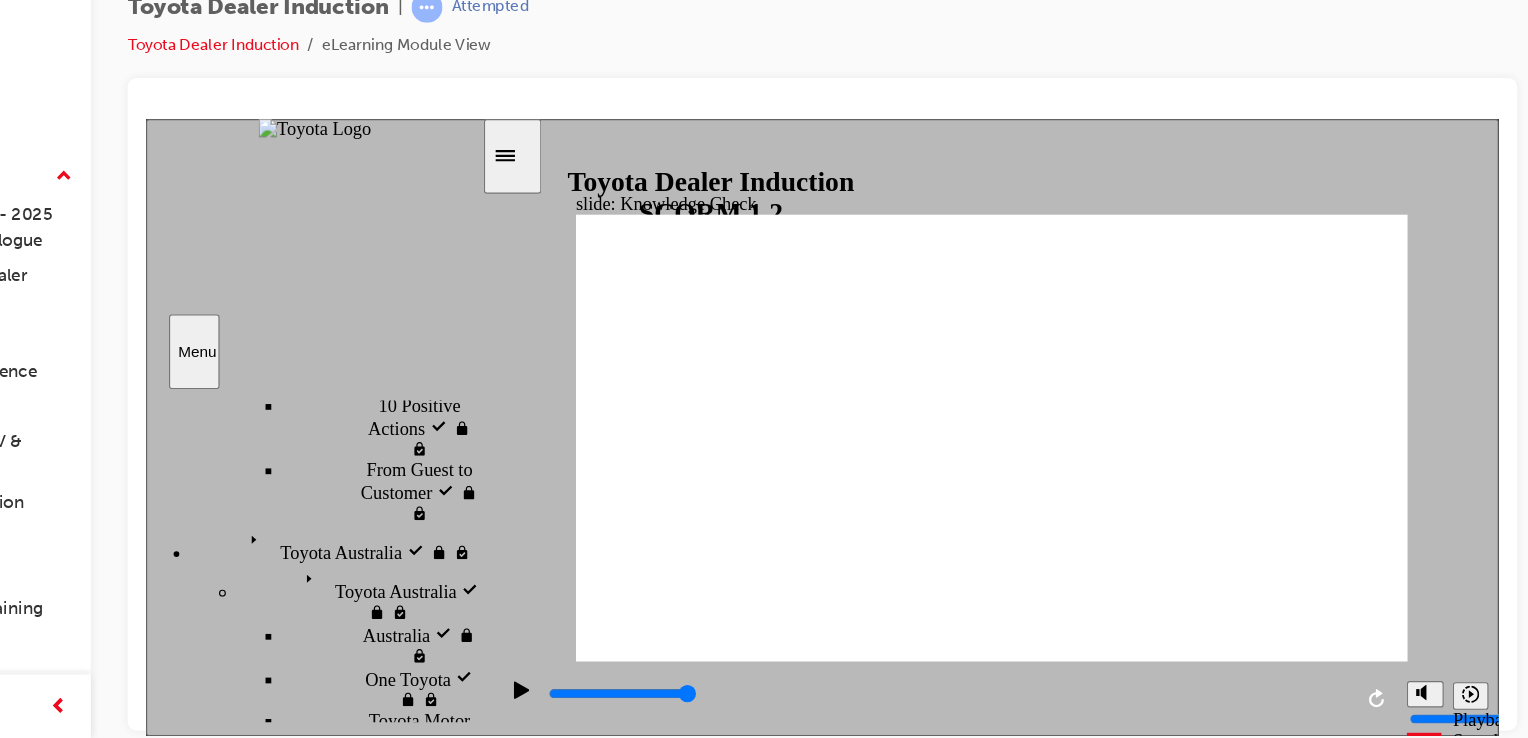 radio on "true" 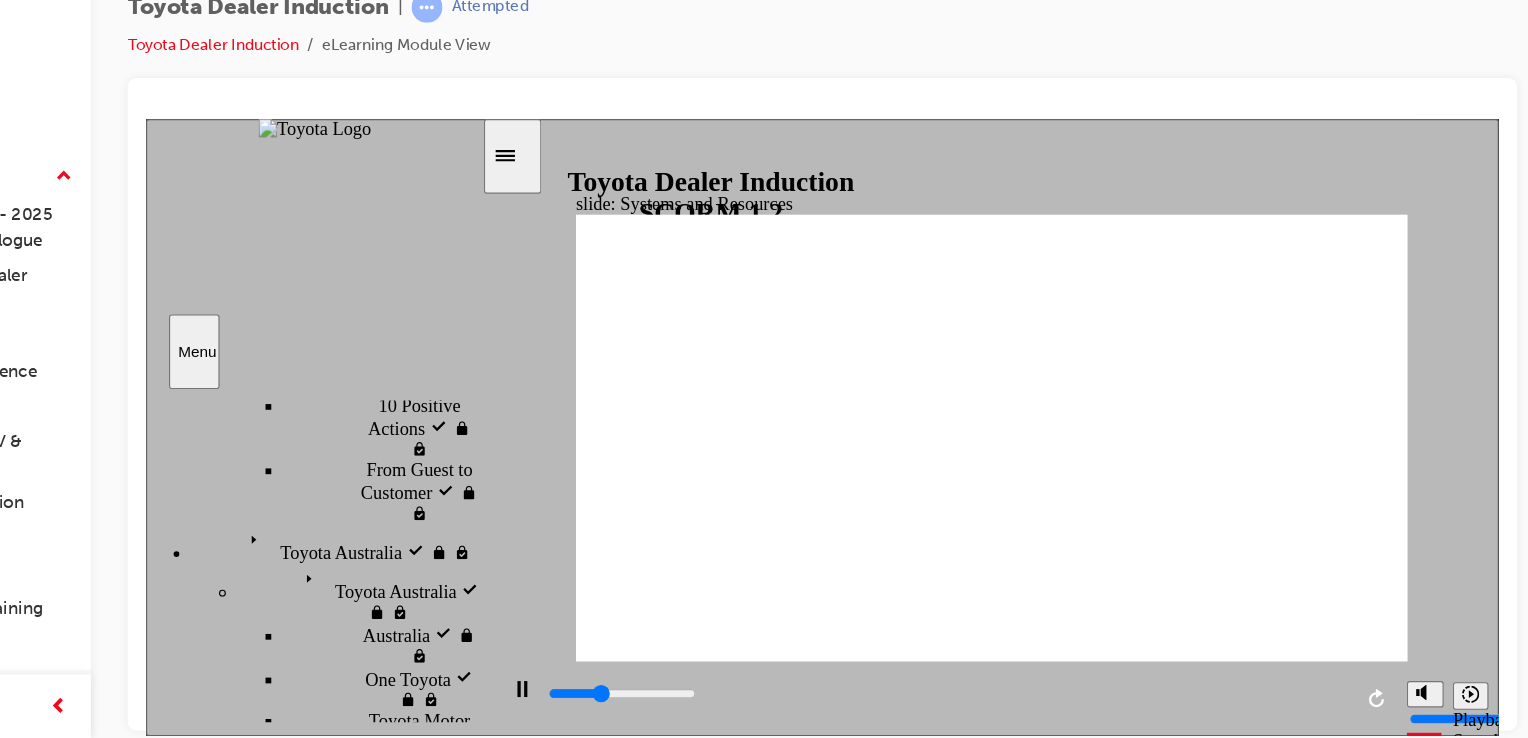 click 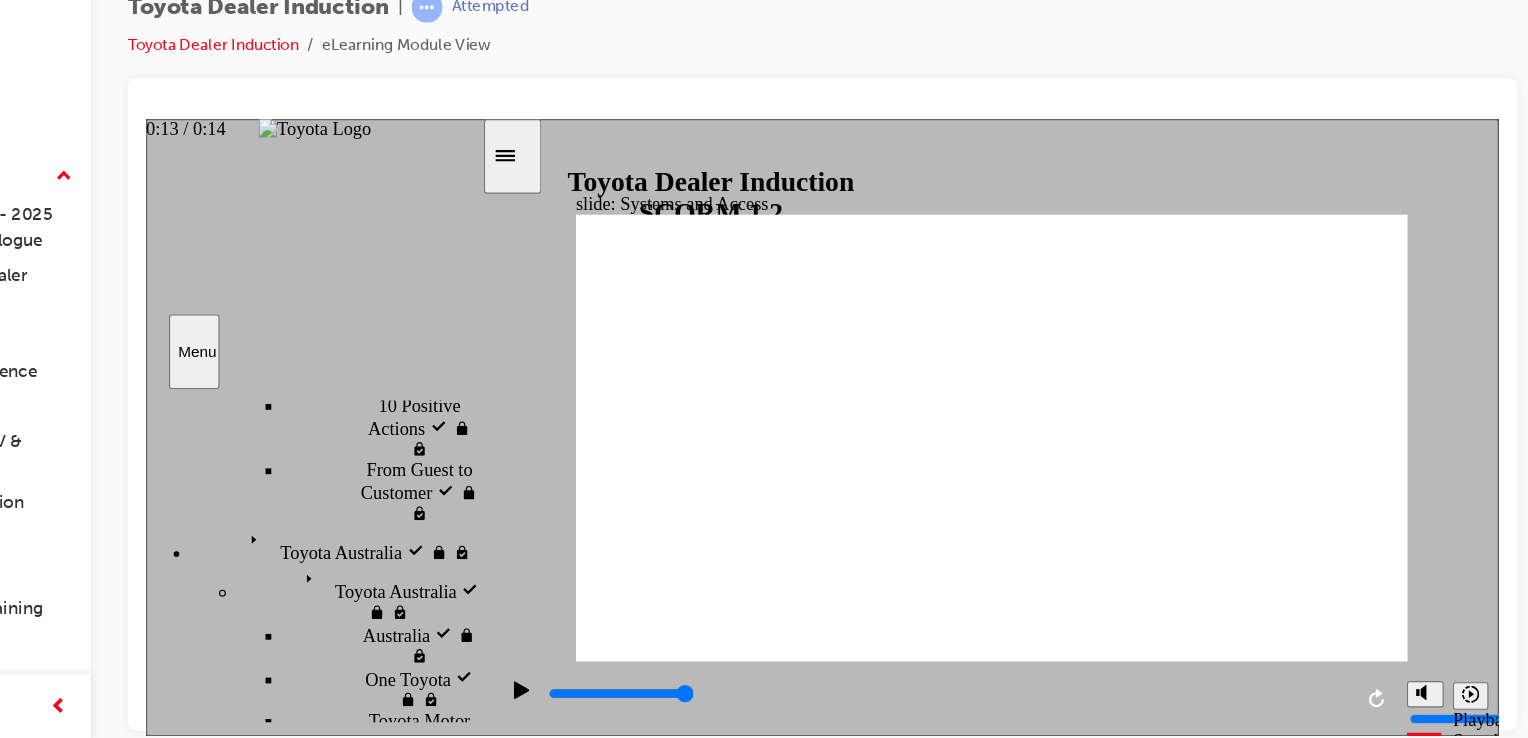 click at bounding box center [842, 619] 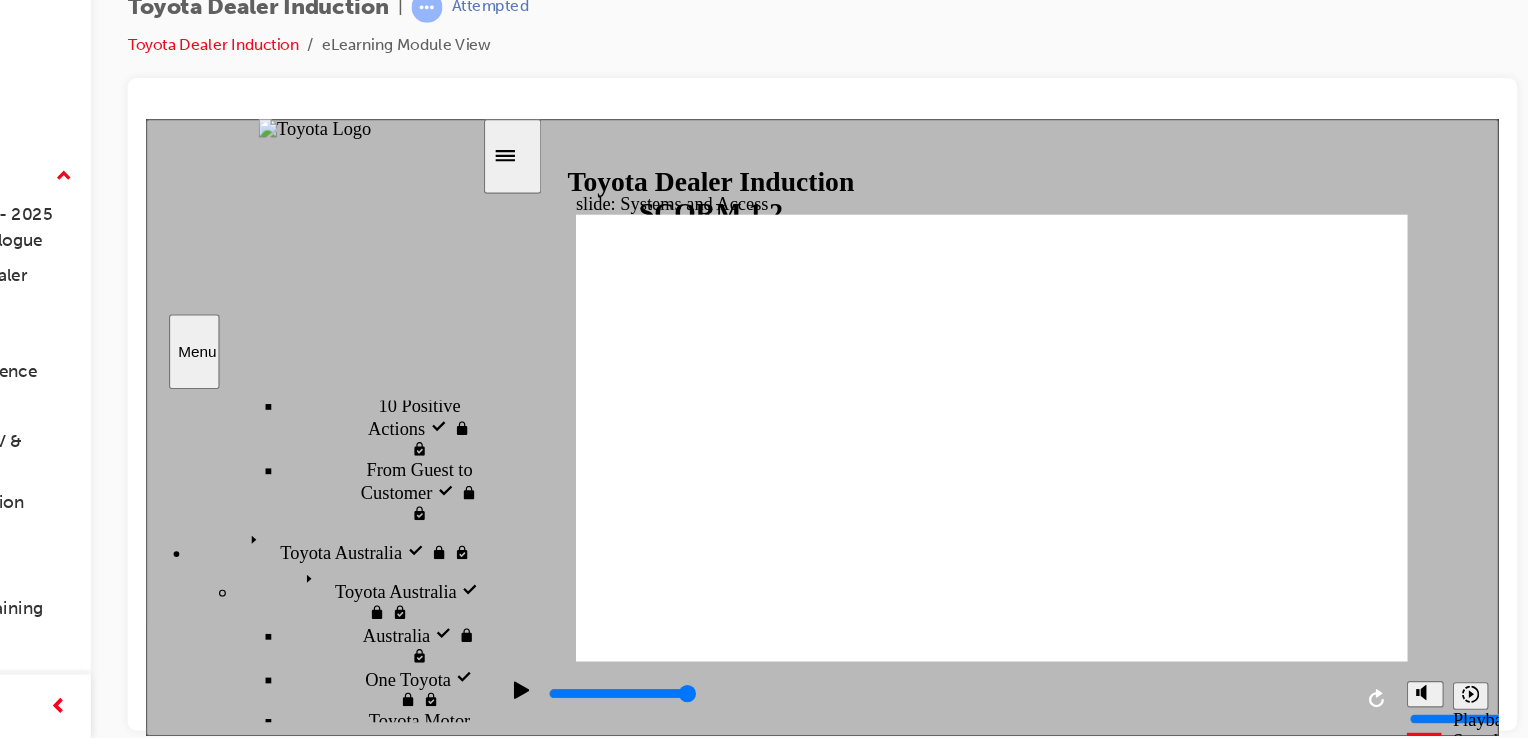 click 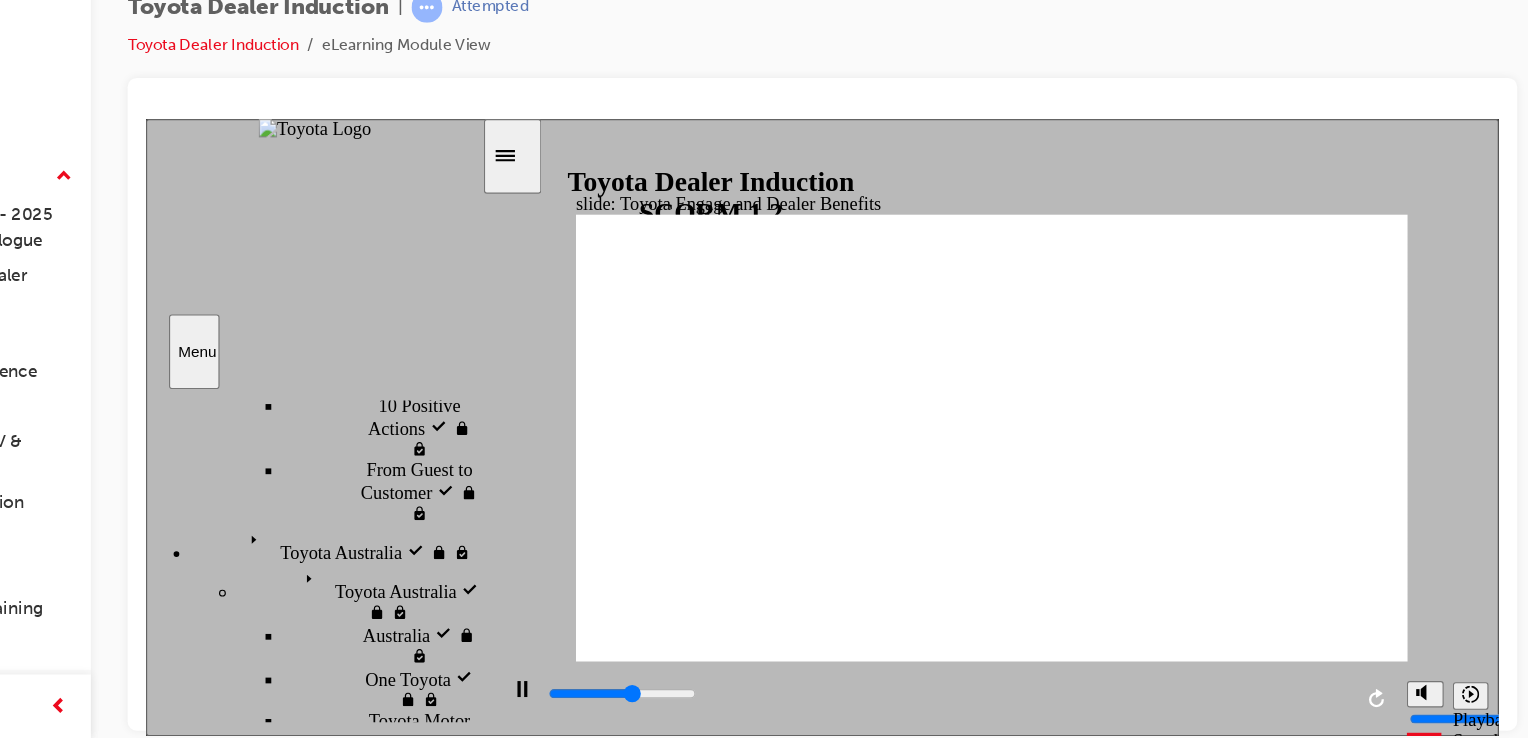 click 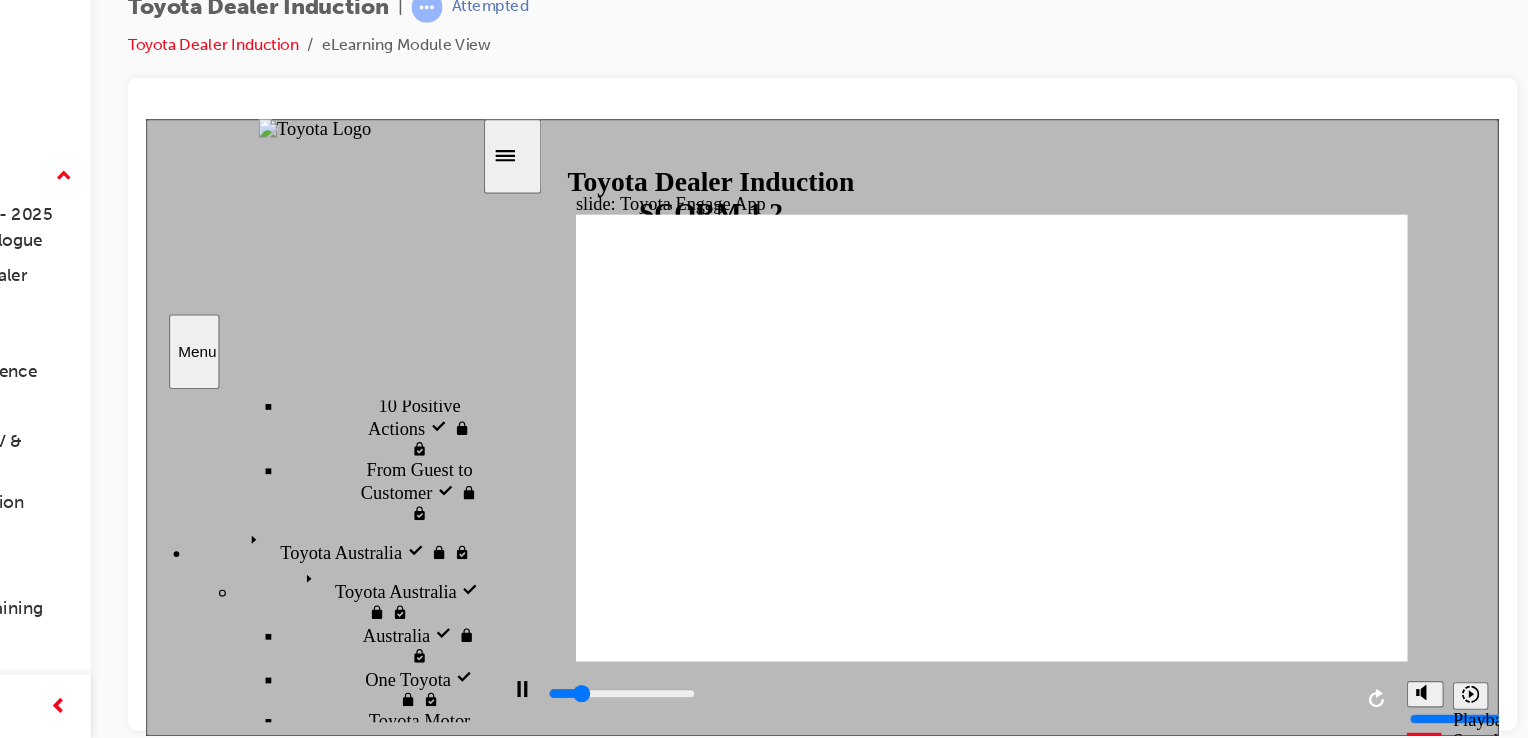 click 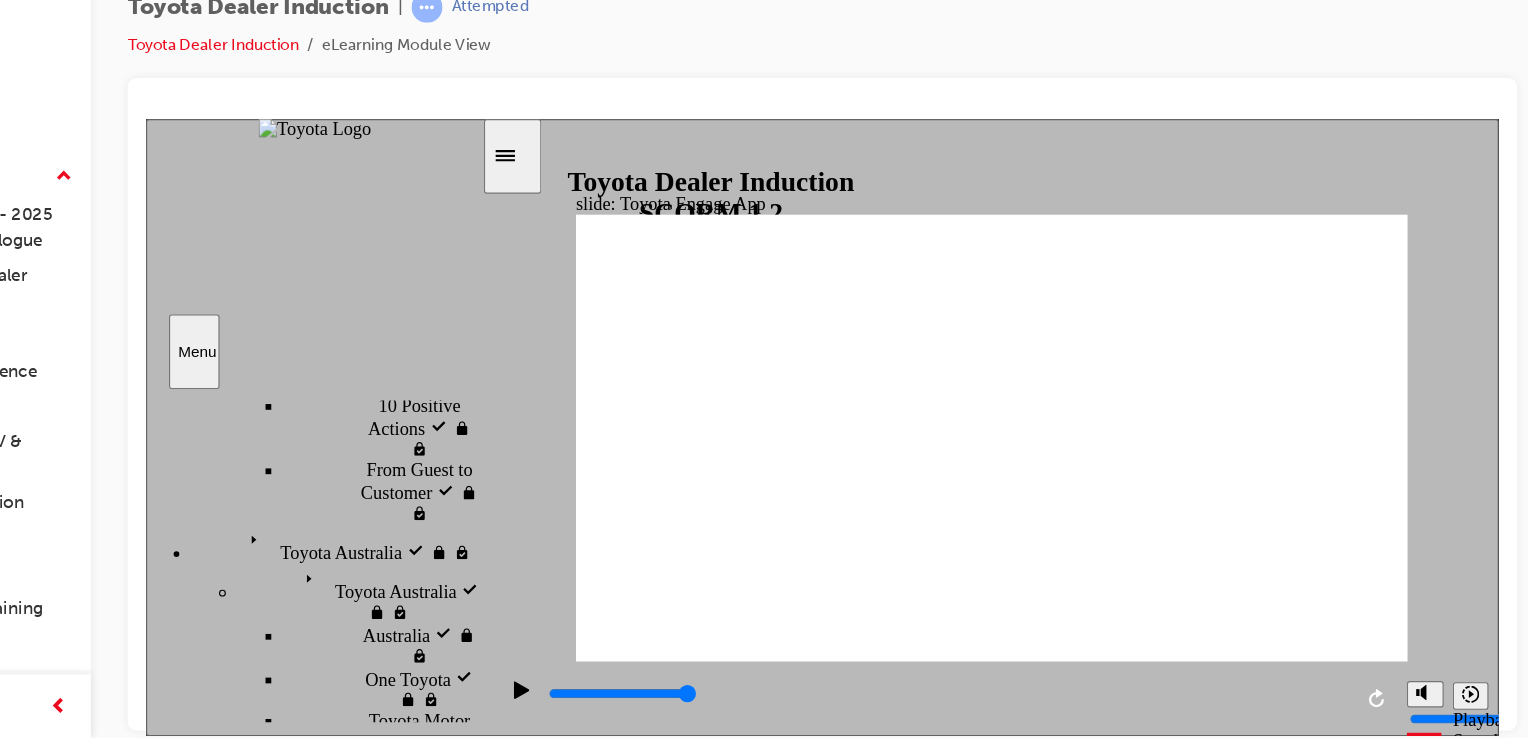 click 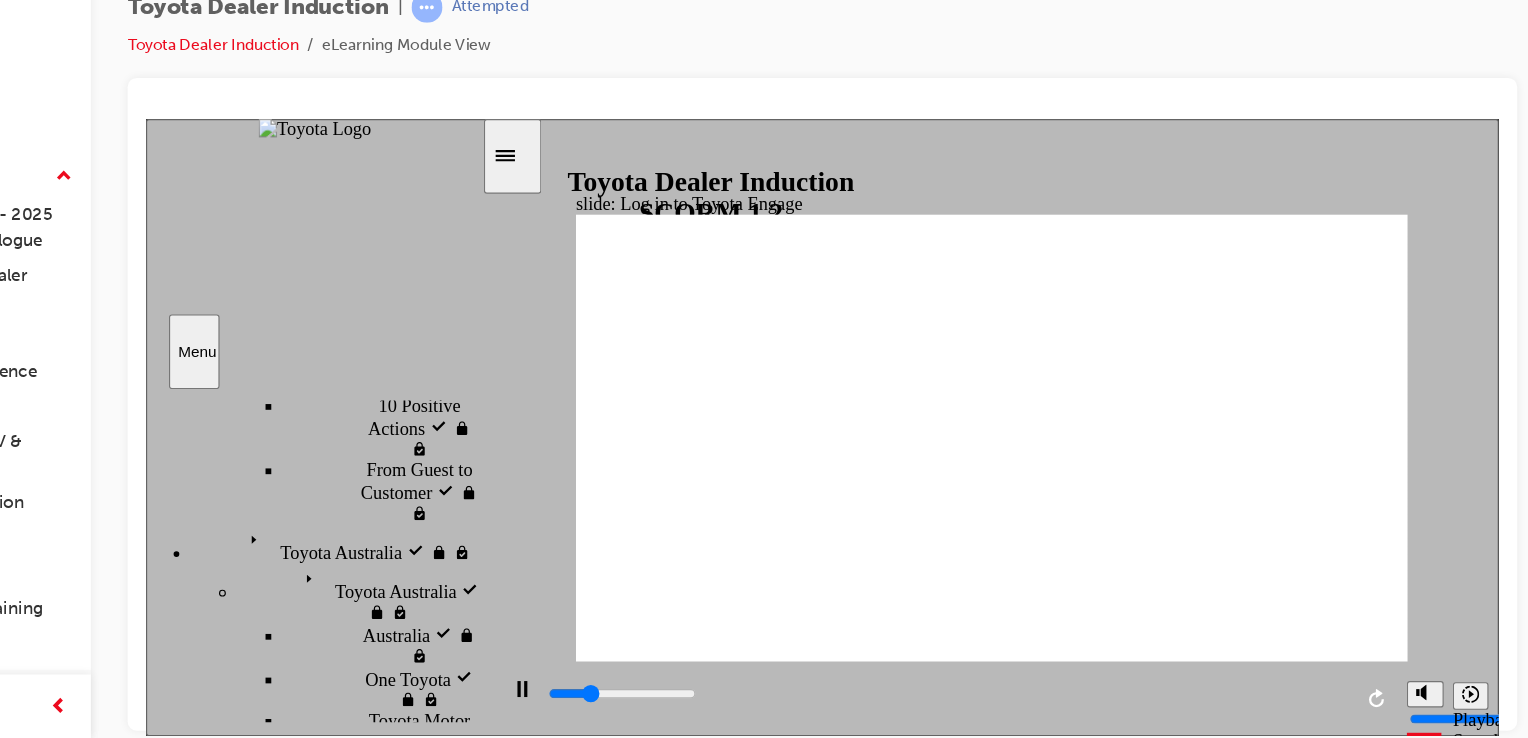 click 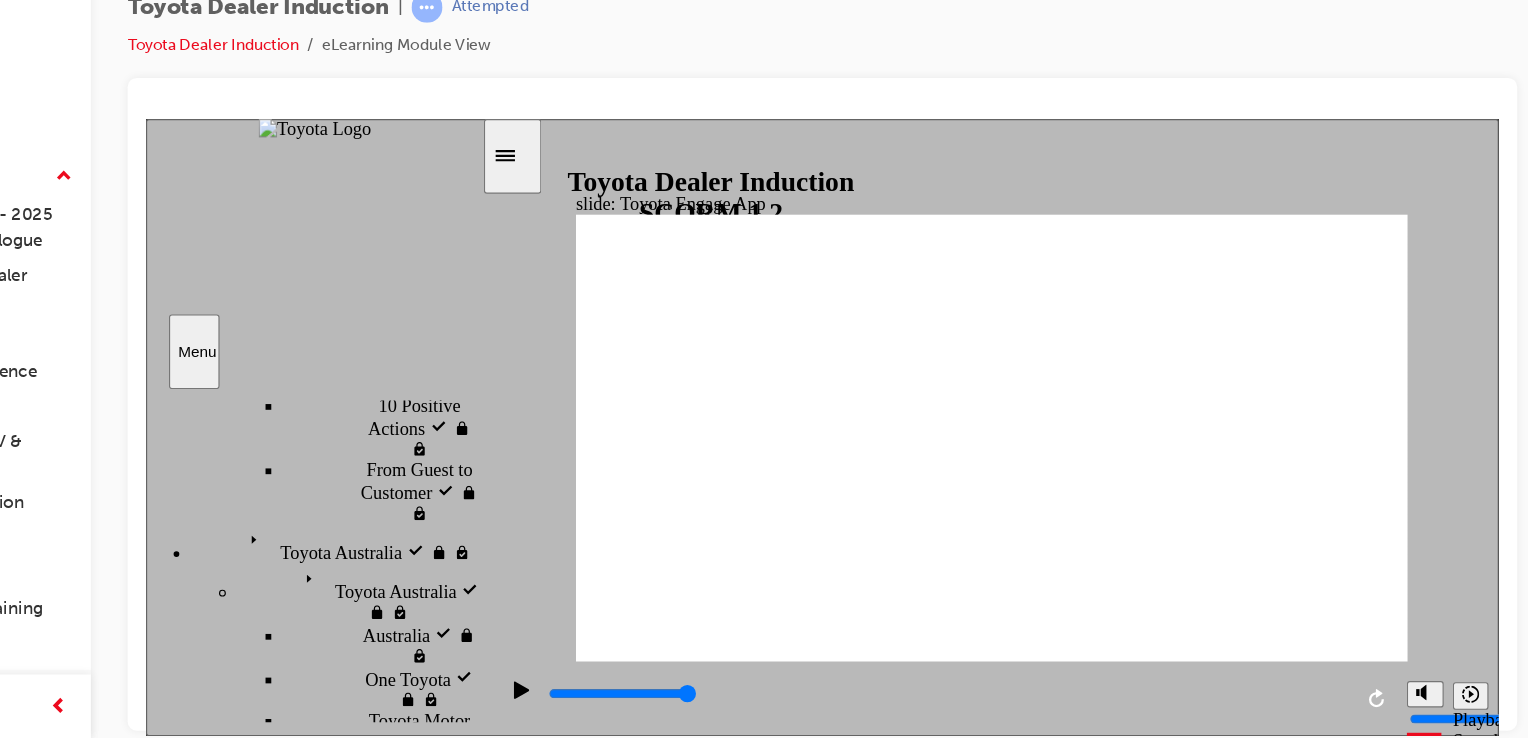 click 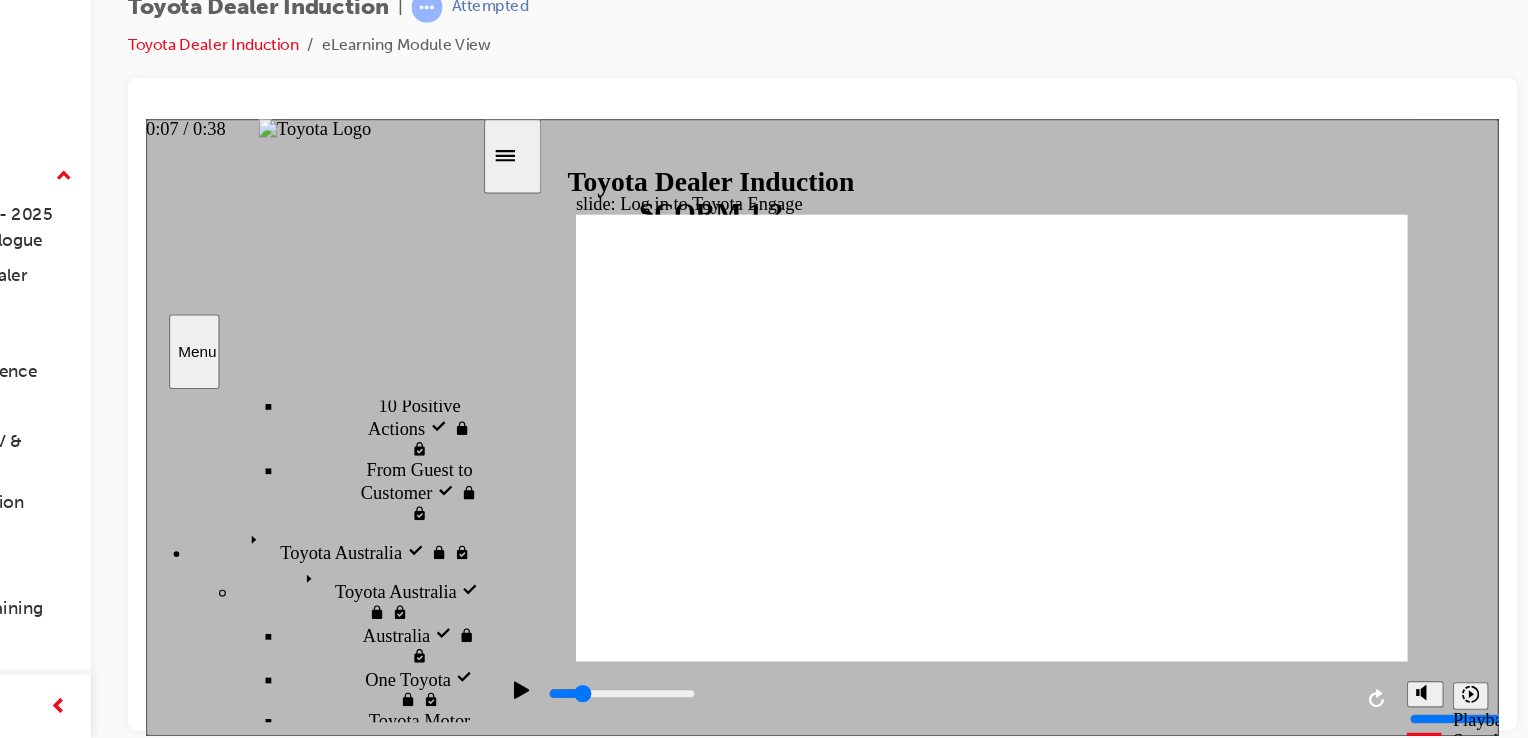 click at bounding box center [559, 618] 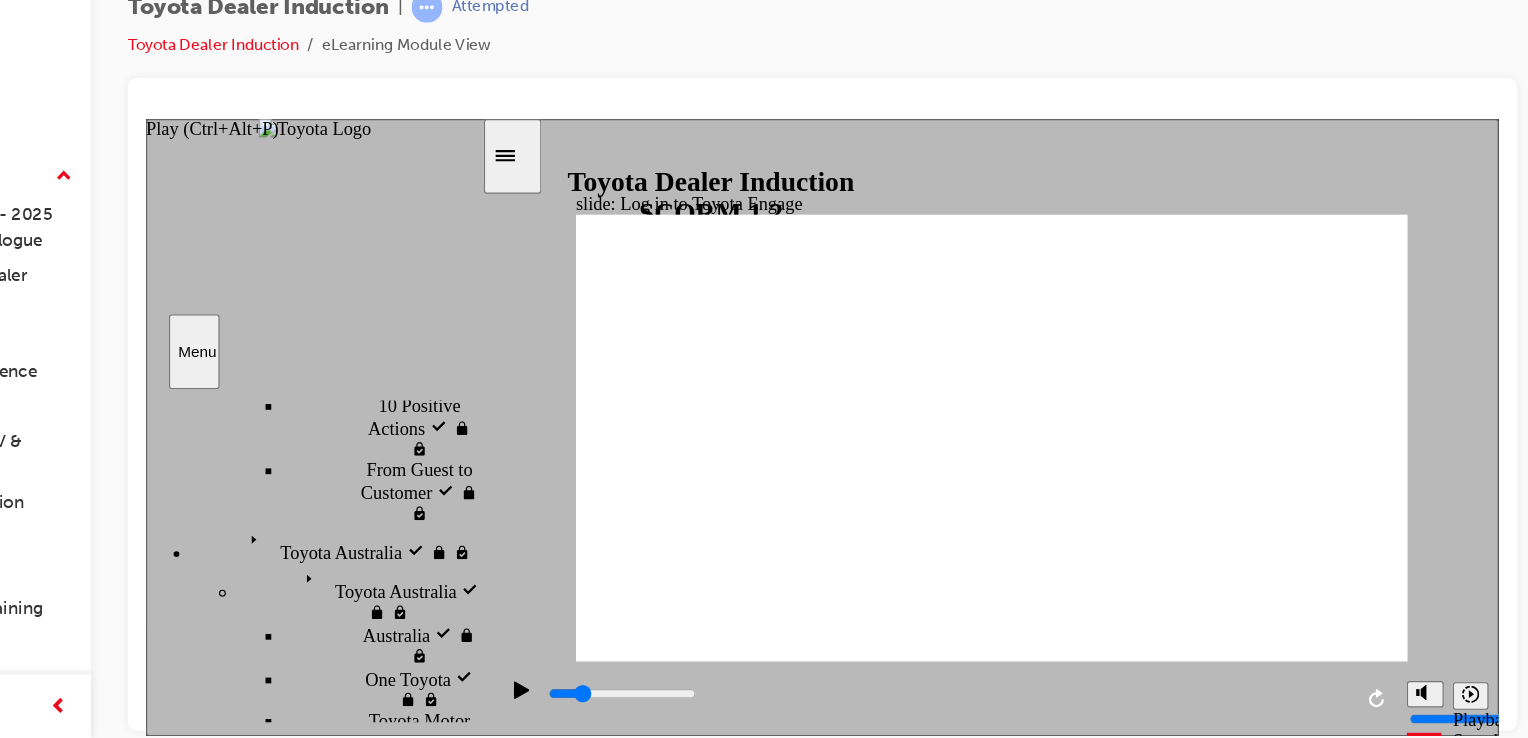 click at bounding box center (472, 624) 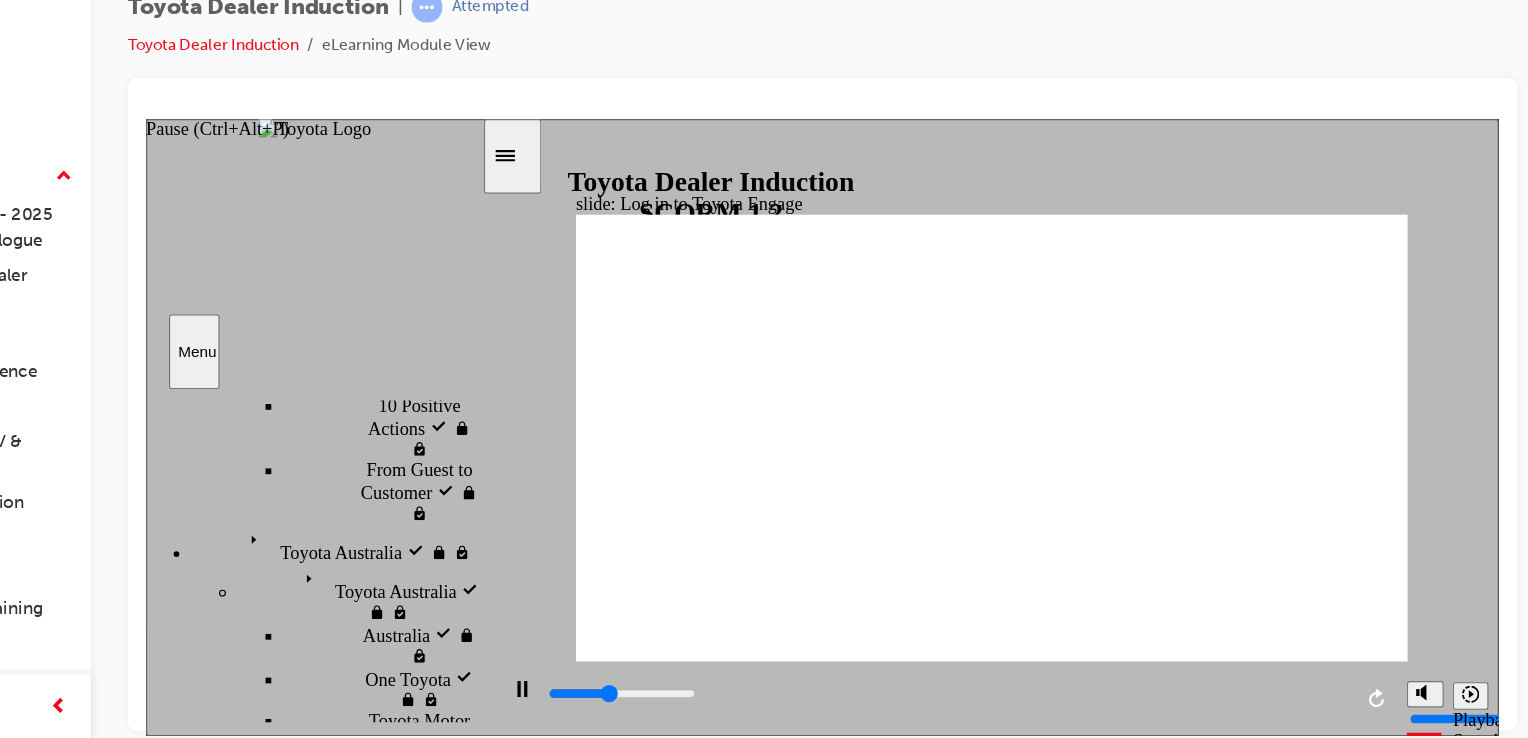 click 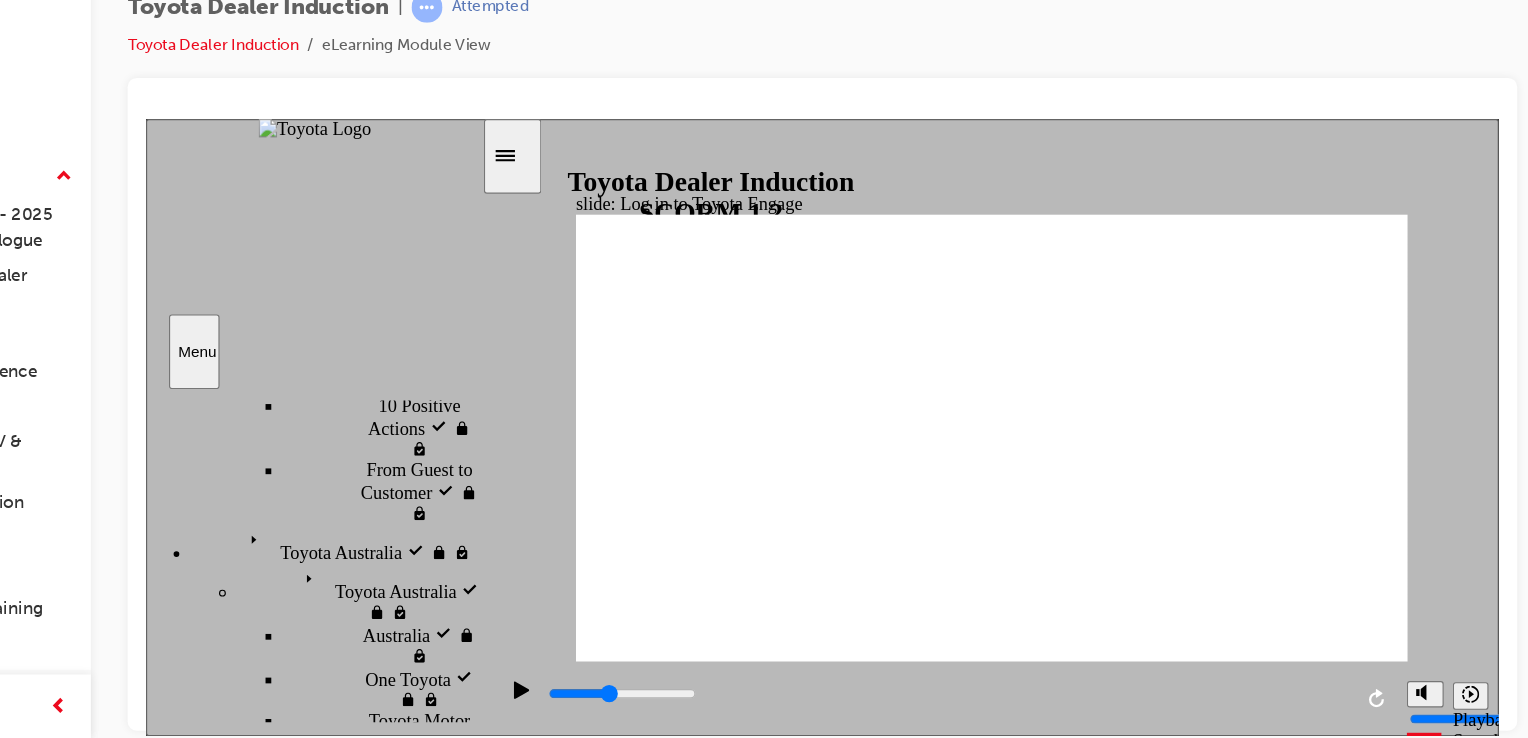click 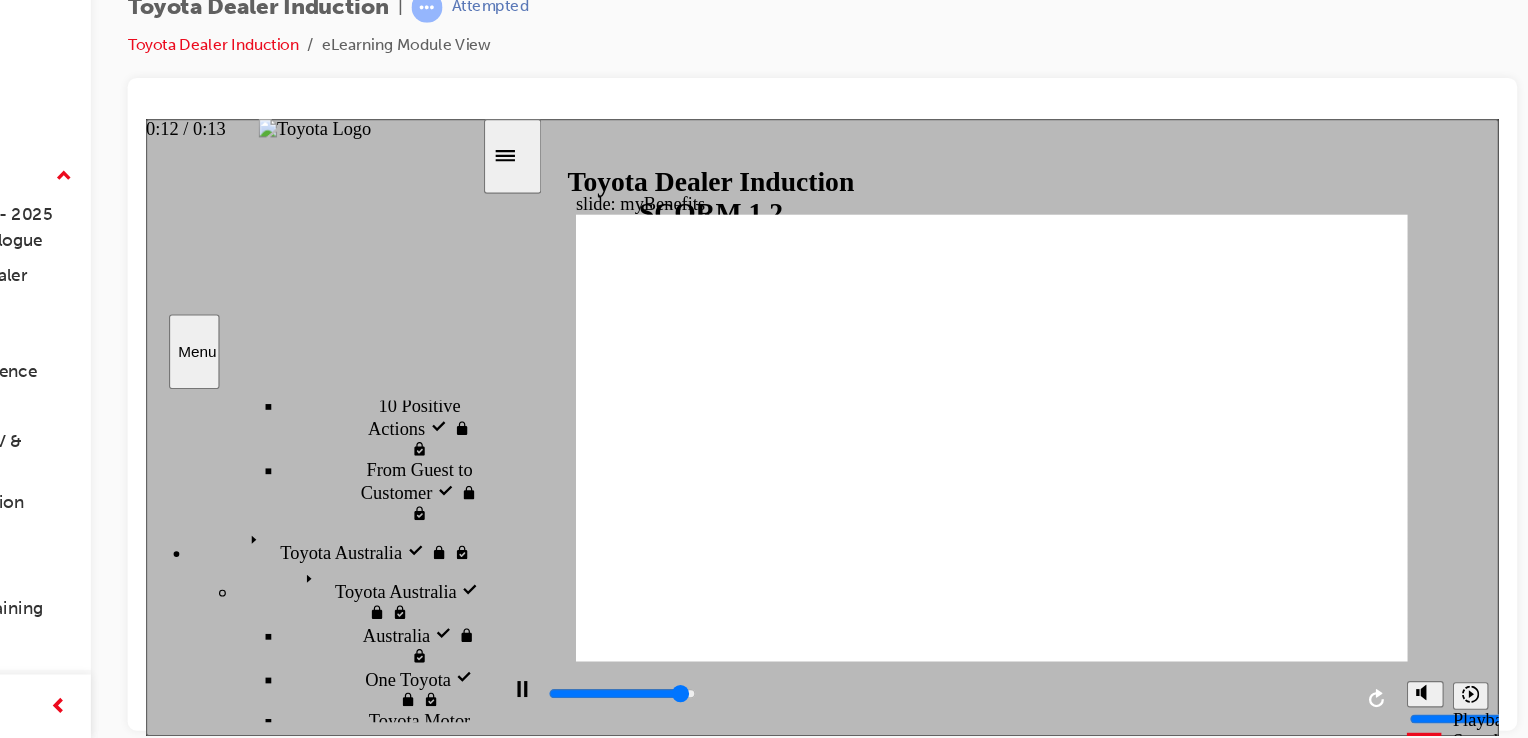 click at bounding box center (559, 618) 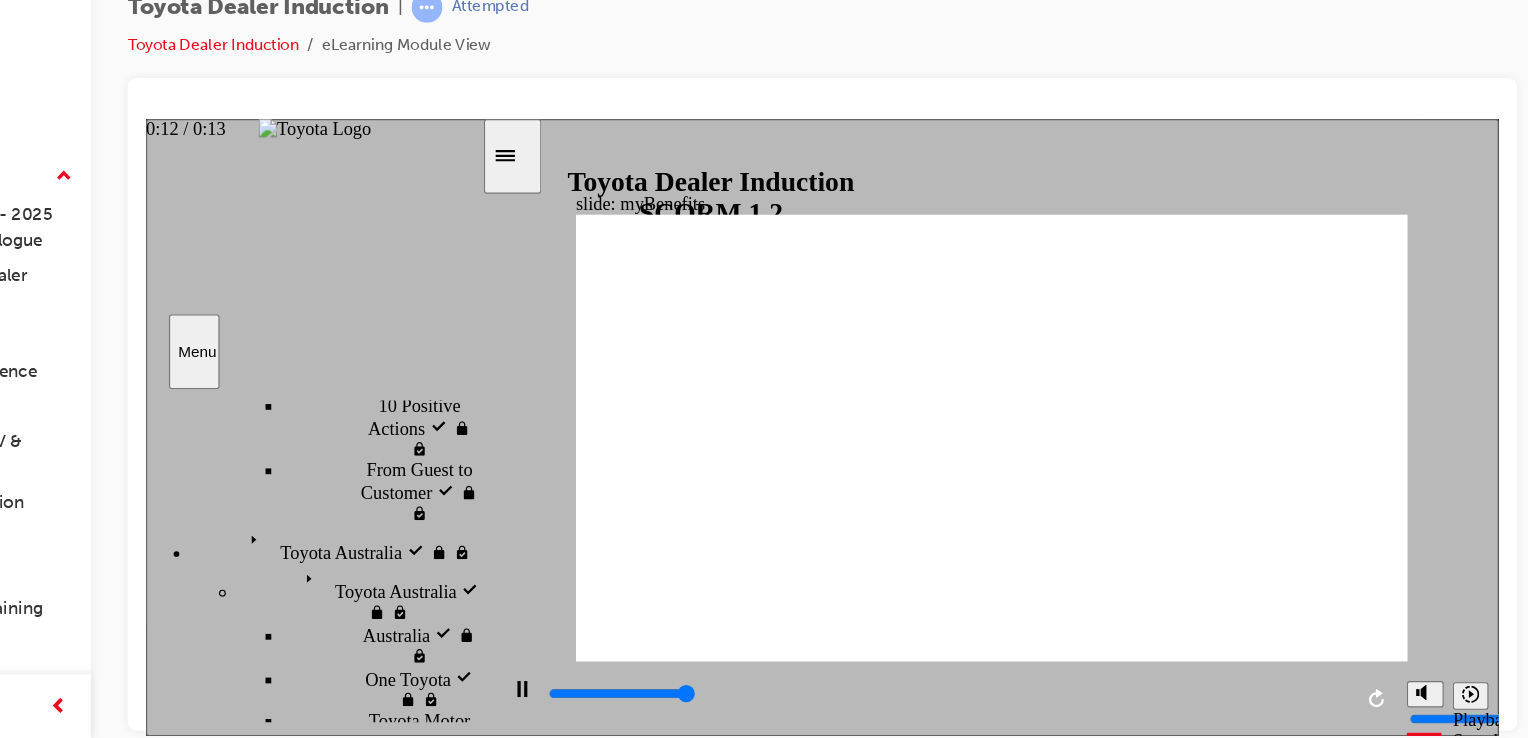 type on "13300" 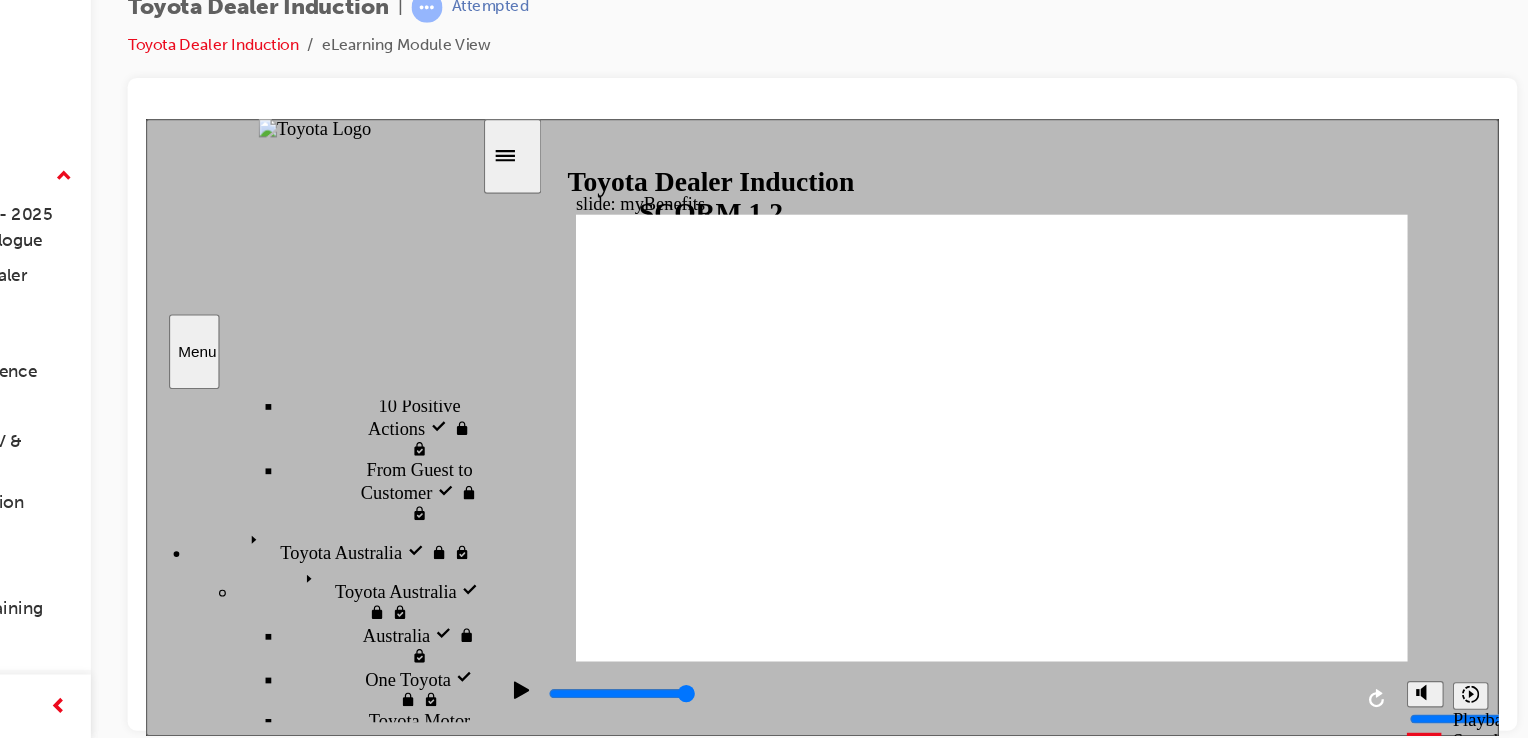 click 